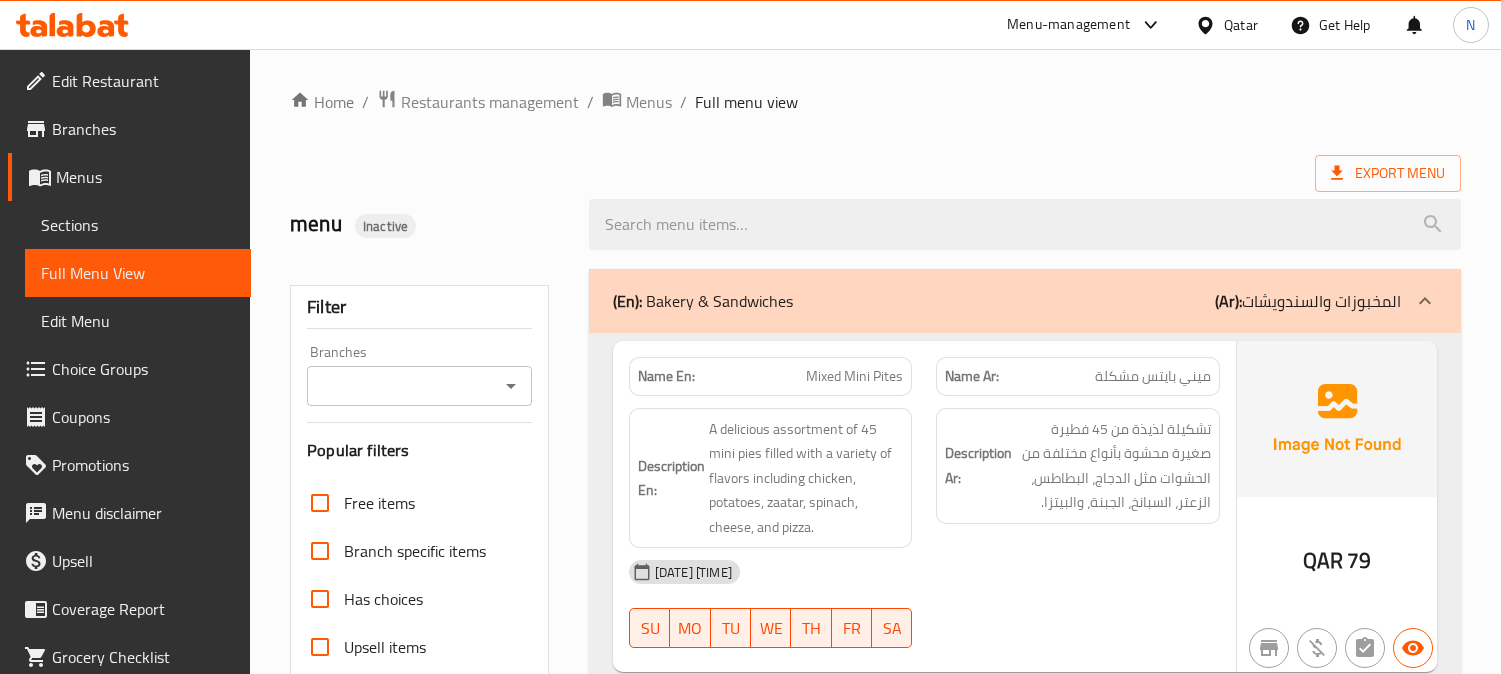 scroll, scrollTop: 0, scrollLeft: 0, axis: both 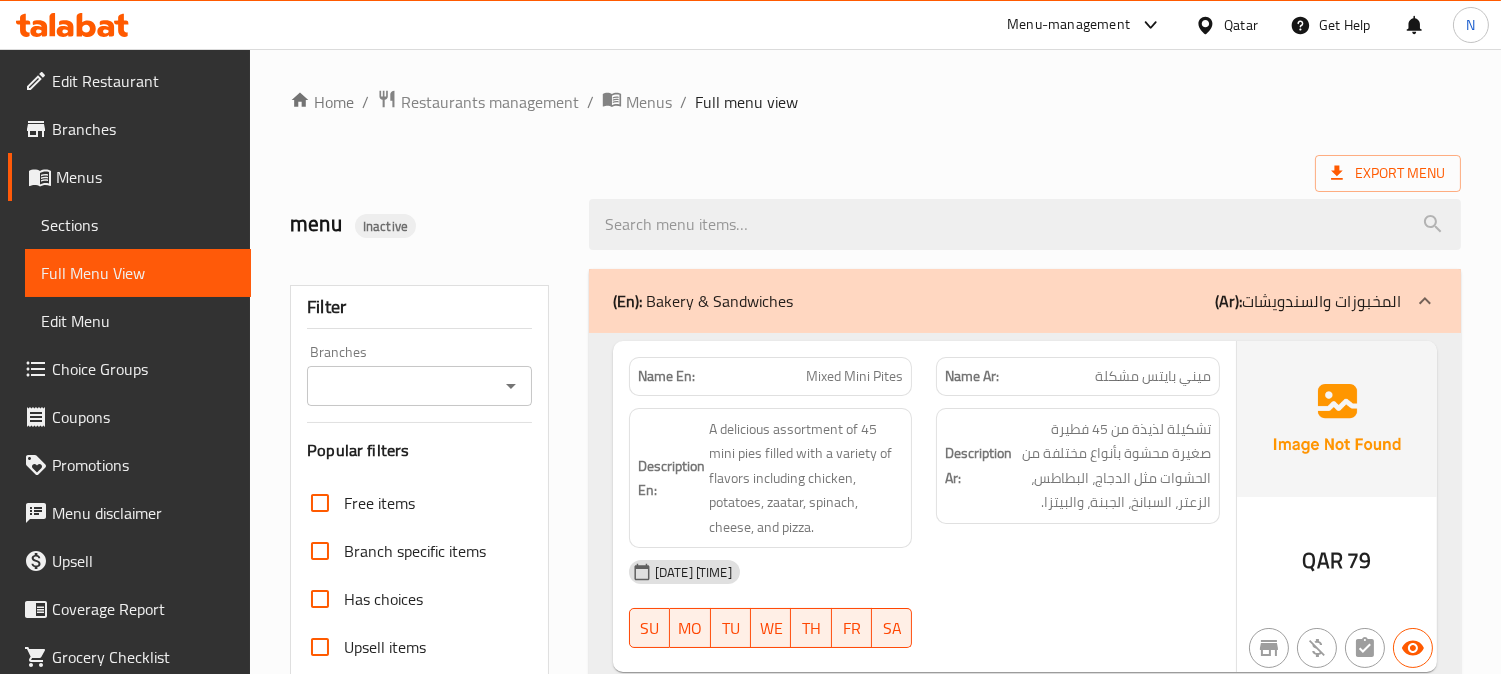 click on "Qatar" at bounding box center [1226, 25] 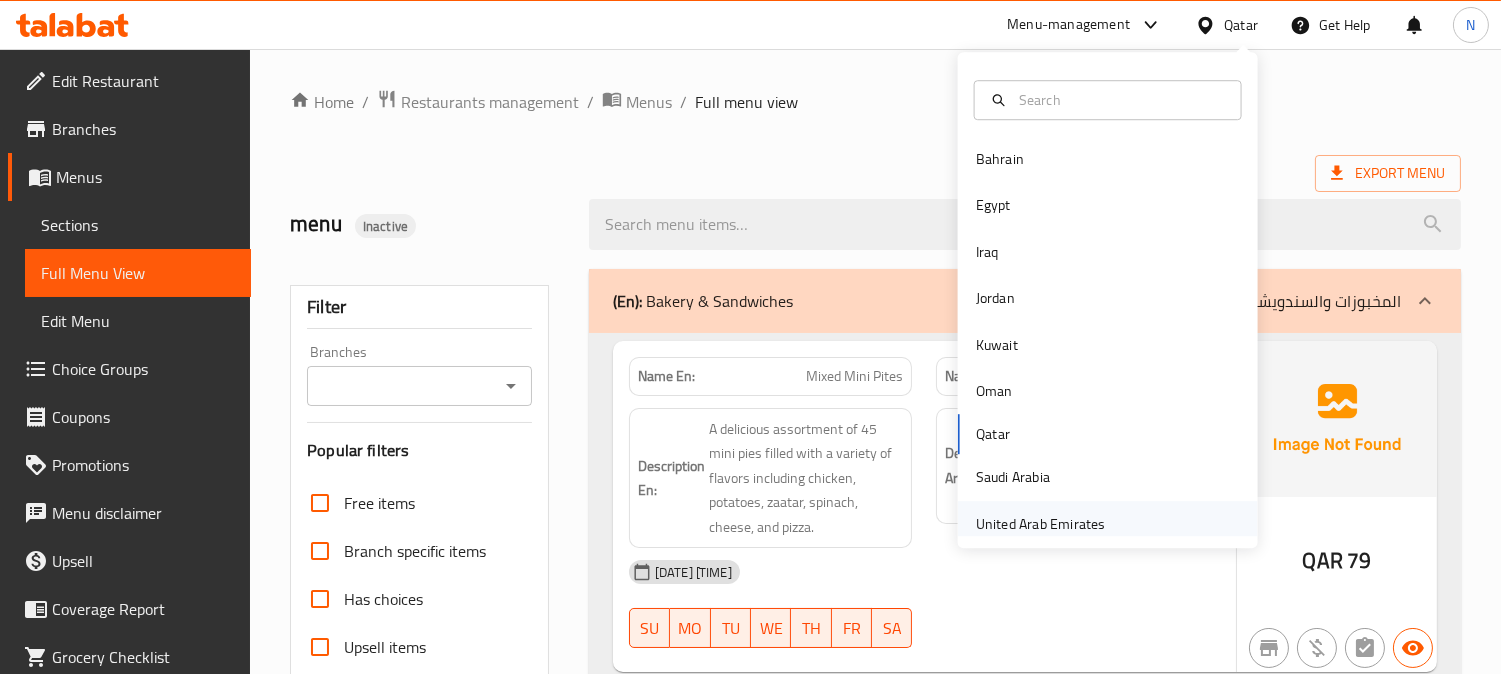 click on "United Arab Emirates" at bounding box center (1041, 524) 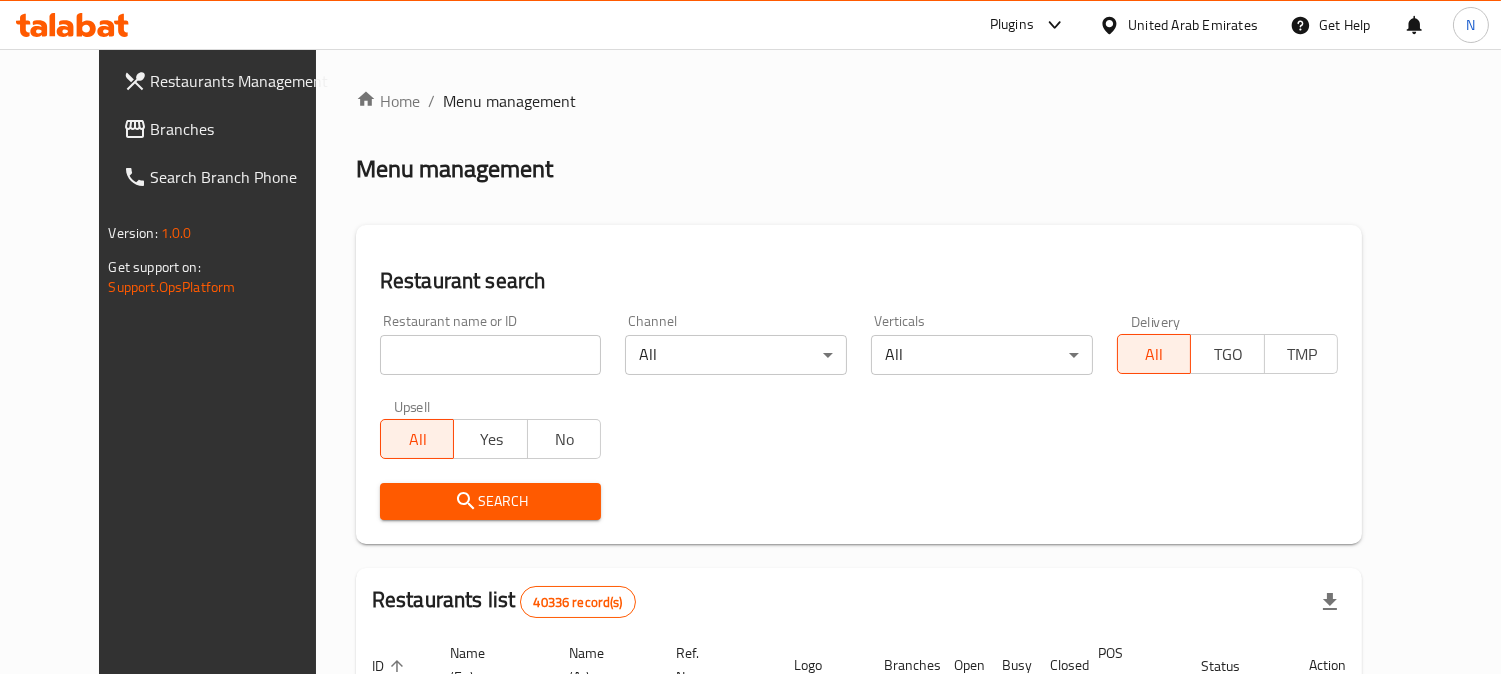 click on "Branches" at bounding box center [228, 129] 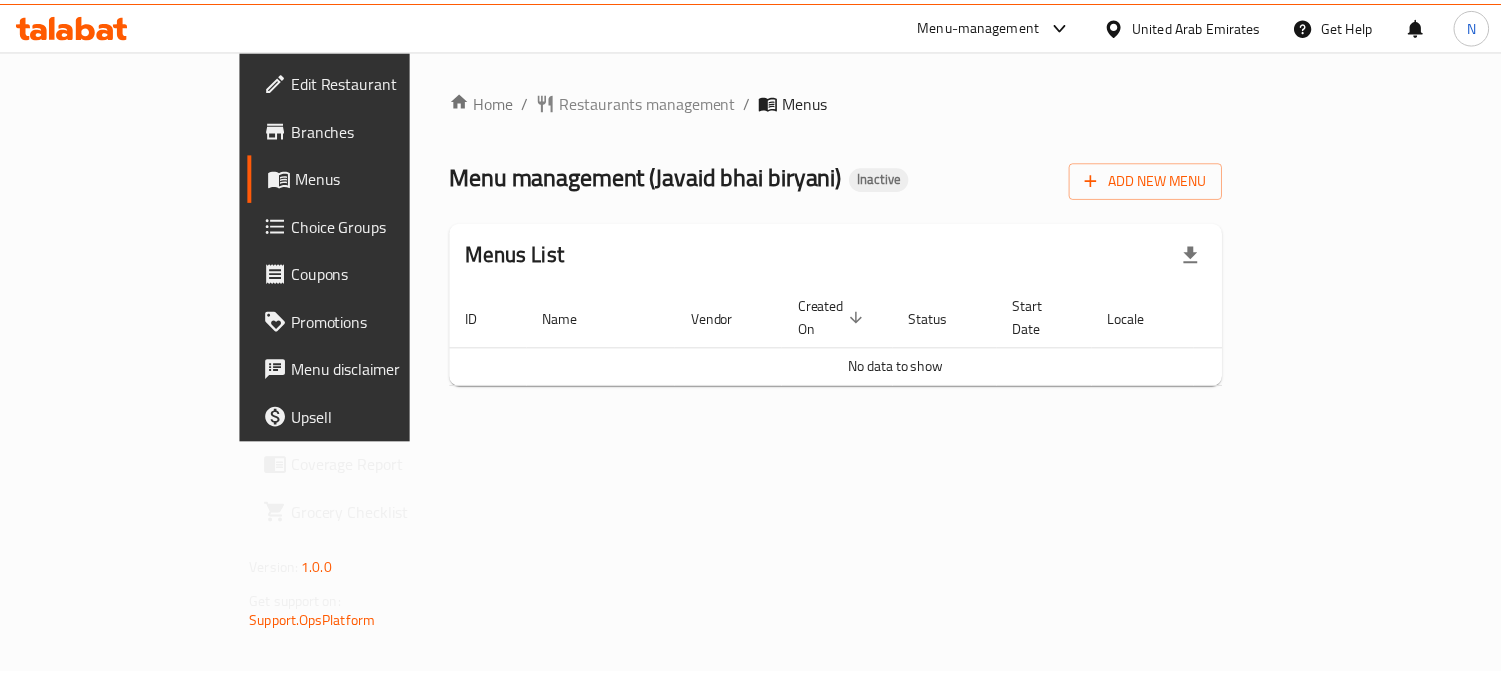 scroll, scrollTop: 0, scrollLeft: 0, axis: both 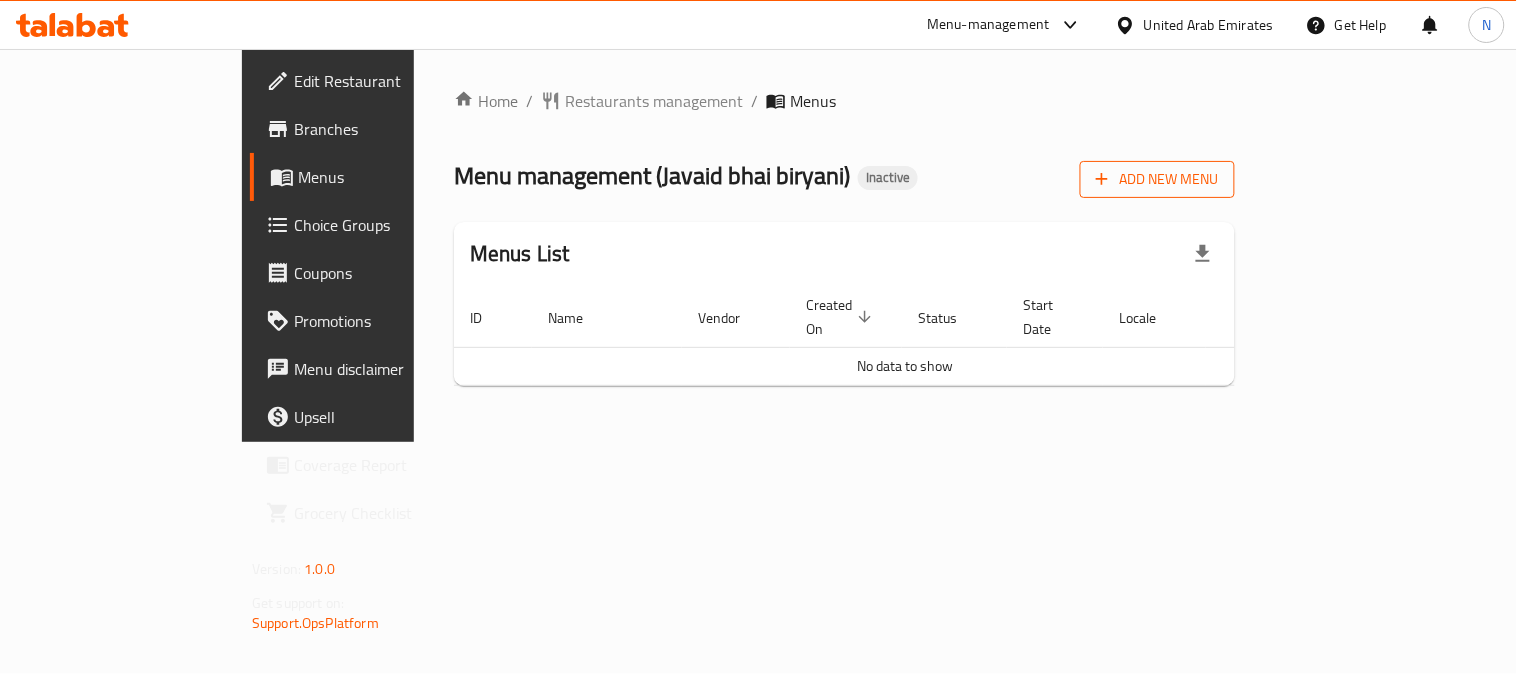 click 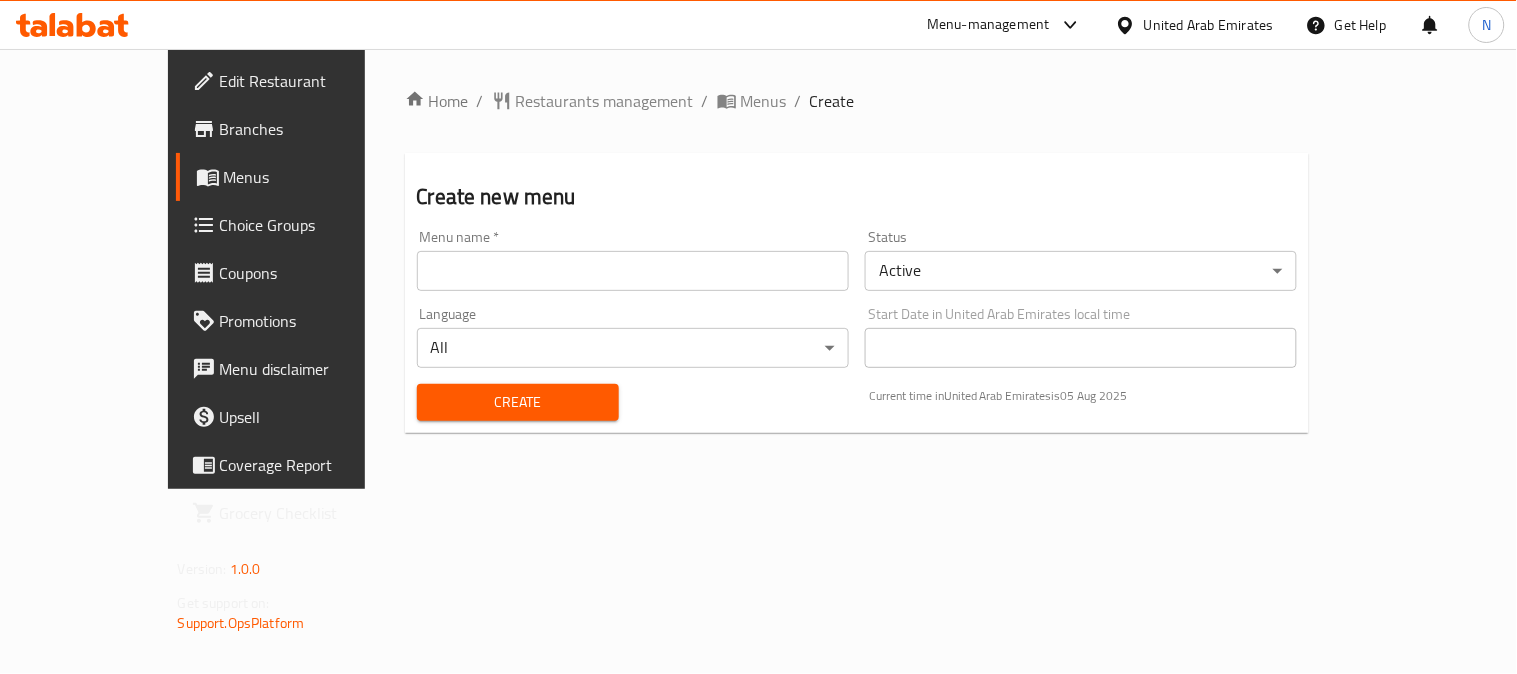 drag, startPoint x: 582, startPoint y: 296, endPoint x: 575, endPoint y: 272, distance: 25 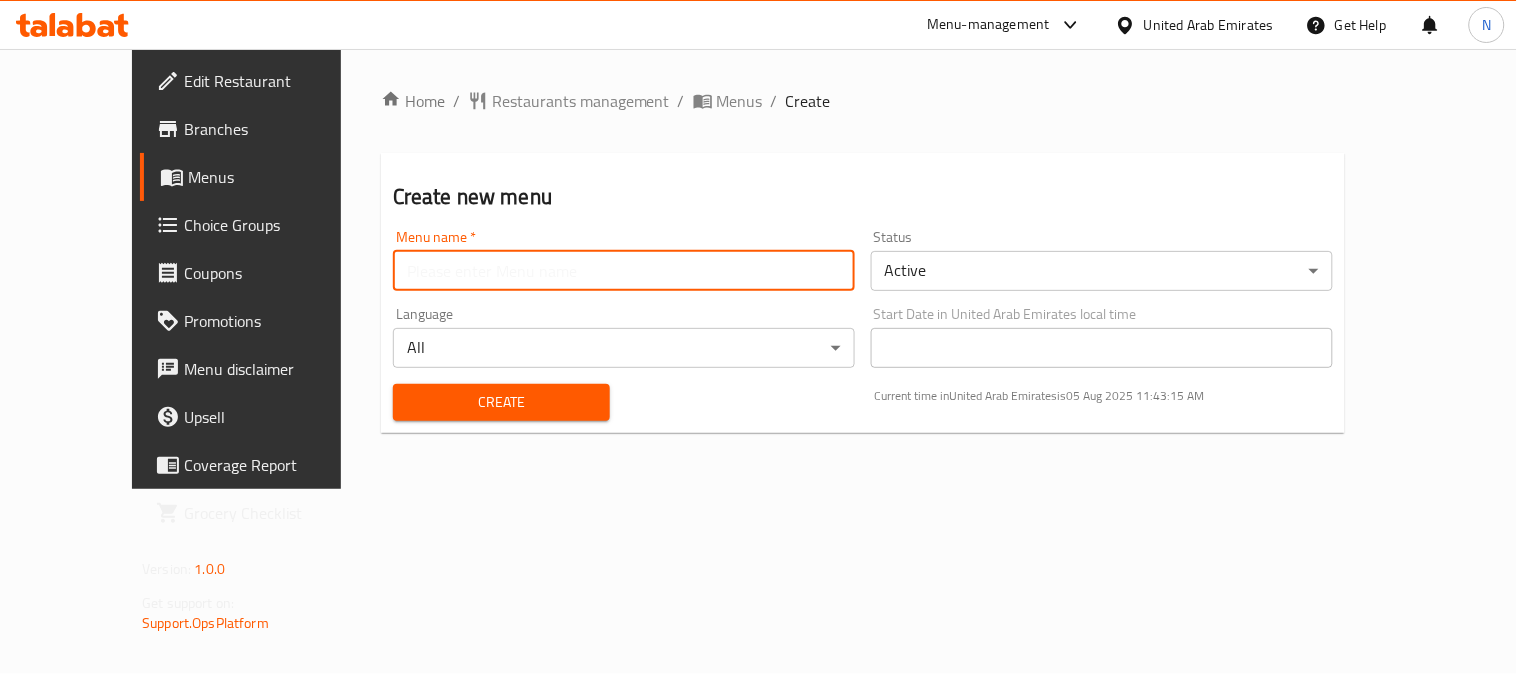 type on "menu" 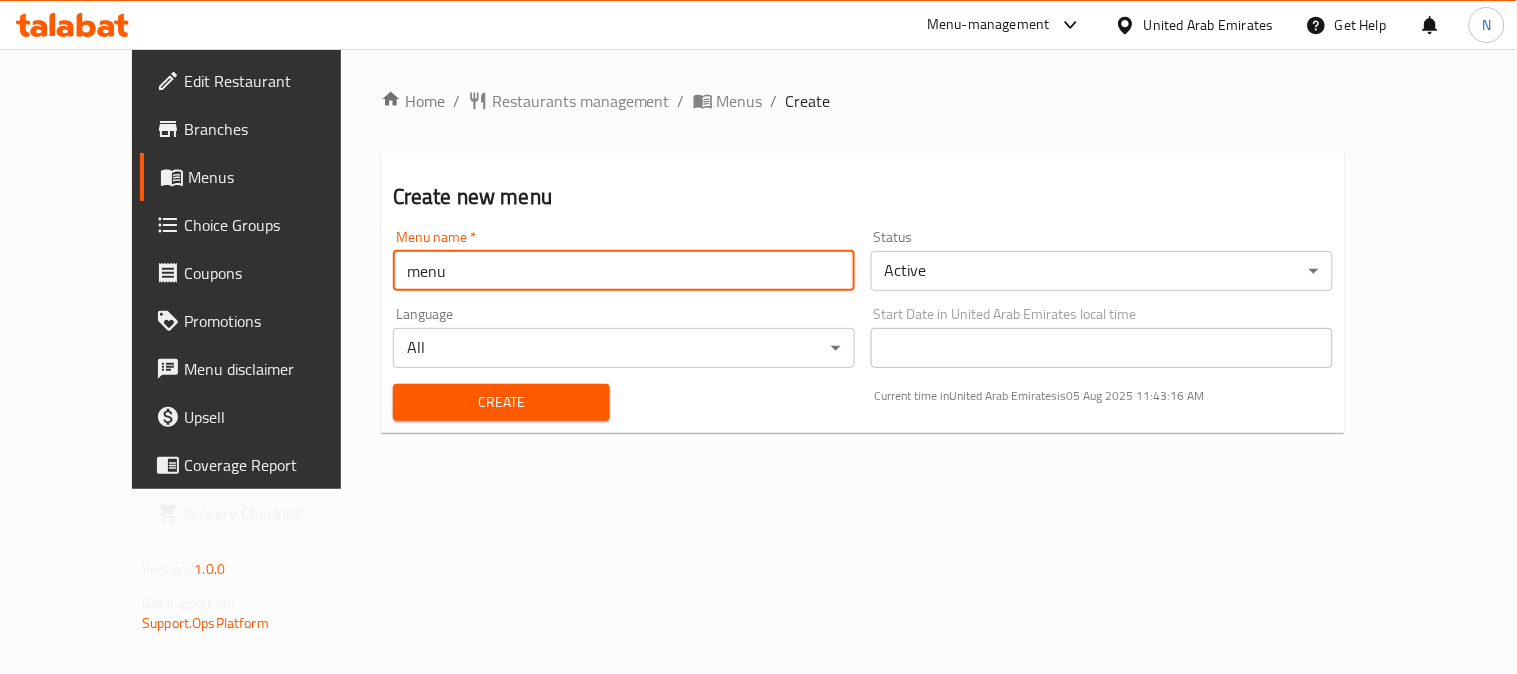 click on "Create" at bounding box center (501, 402) 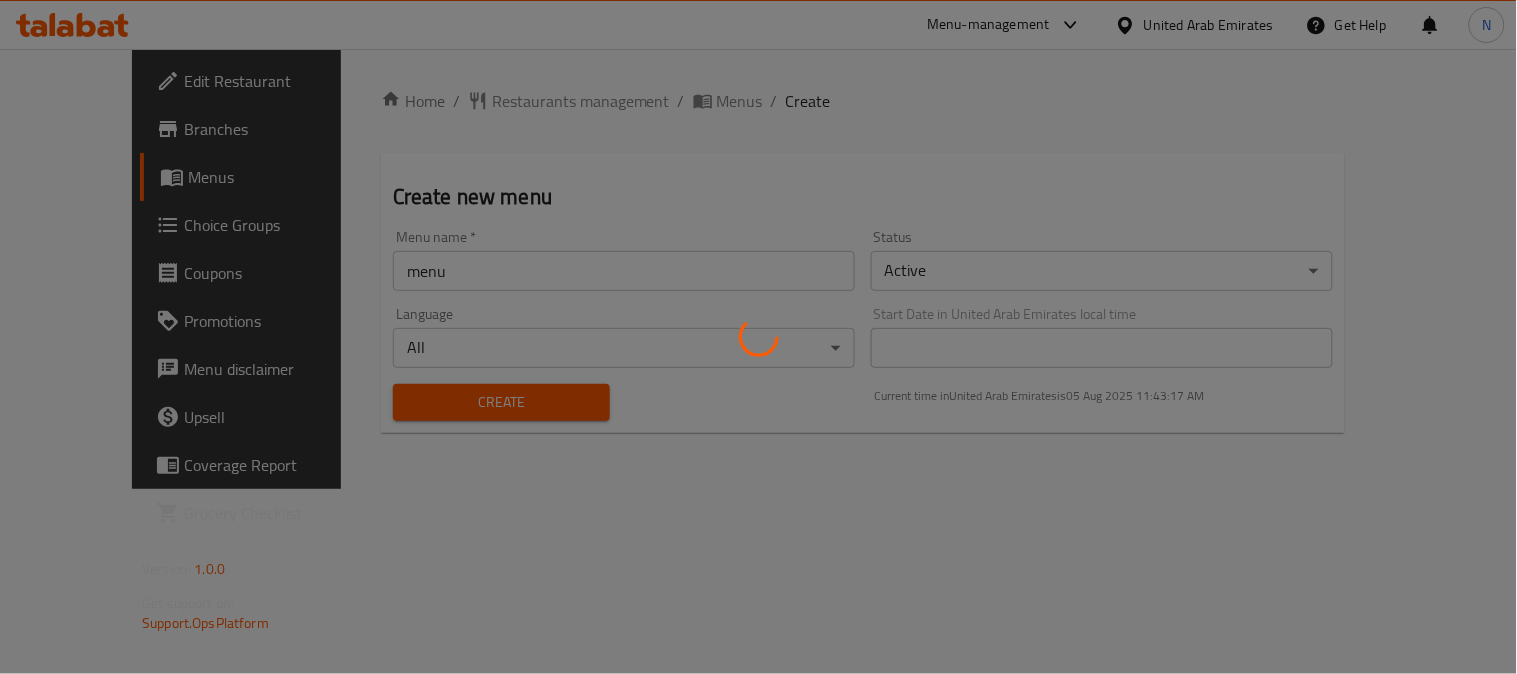 type 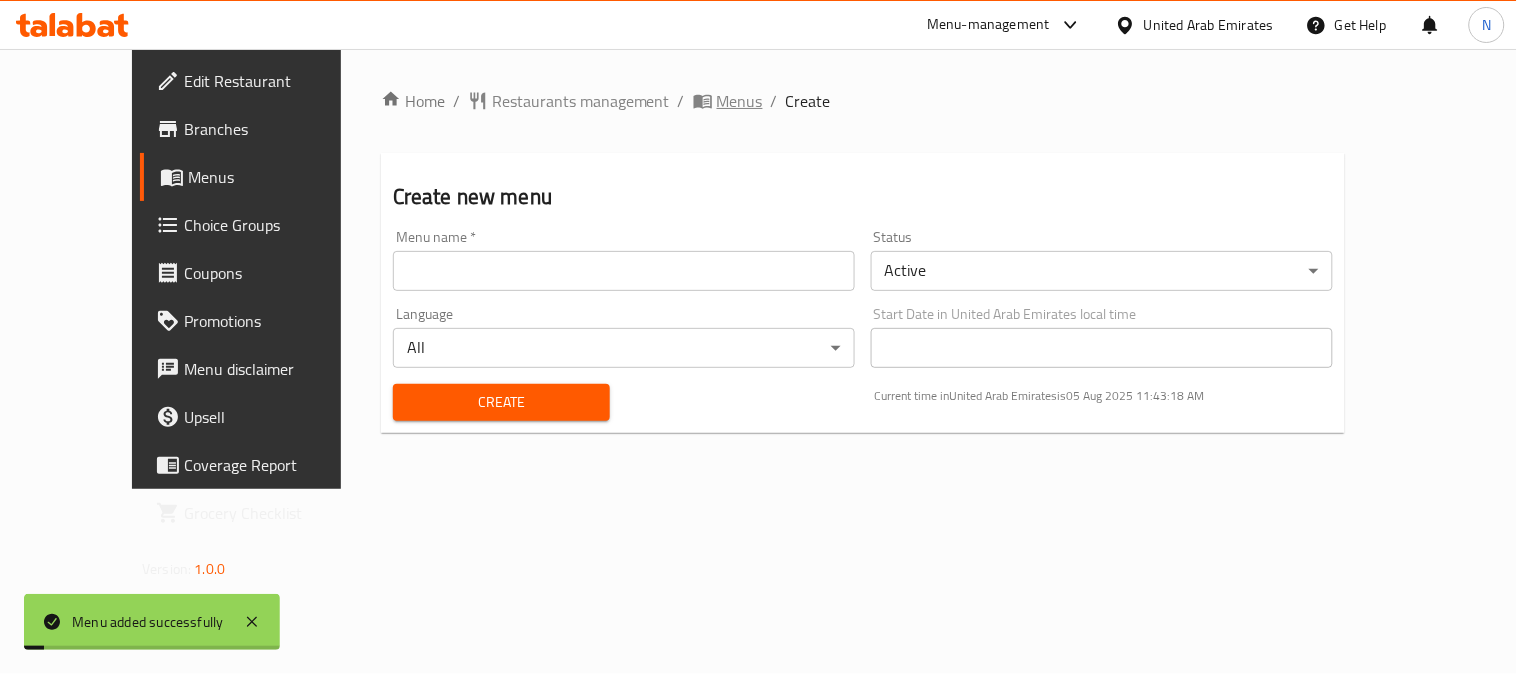 click on "Menus" at bounding box center [740, 101] 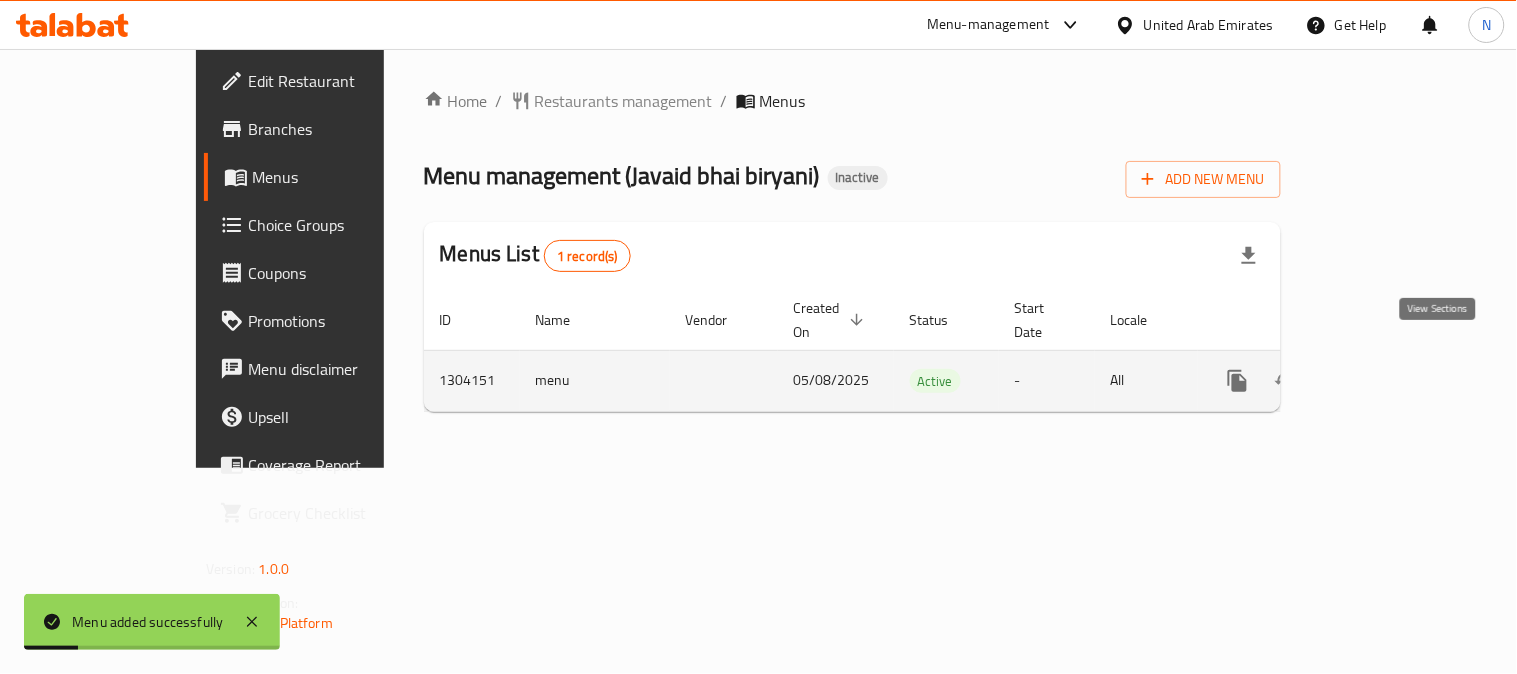 click 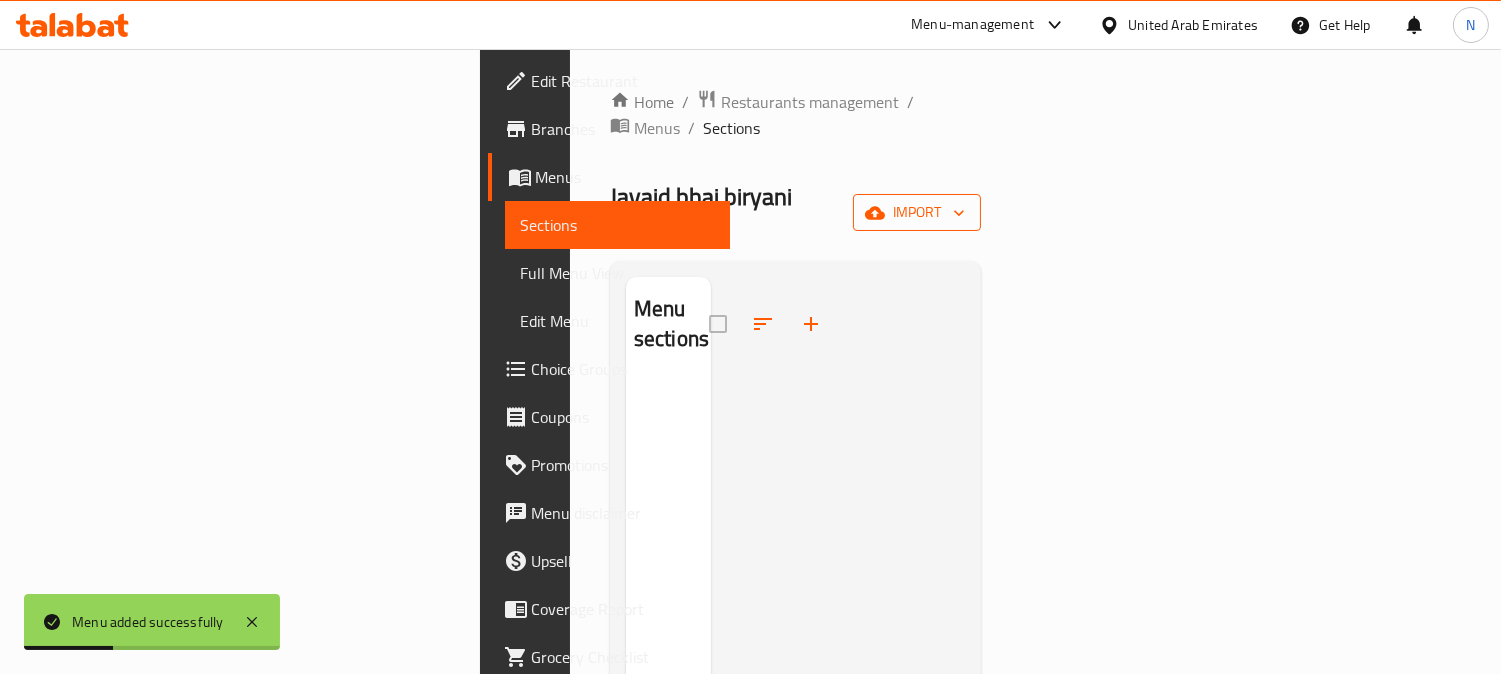 click on "import" at bounding box center [917, 212] 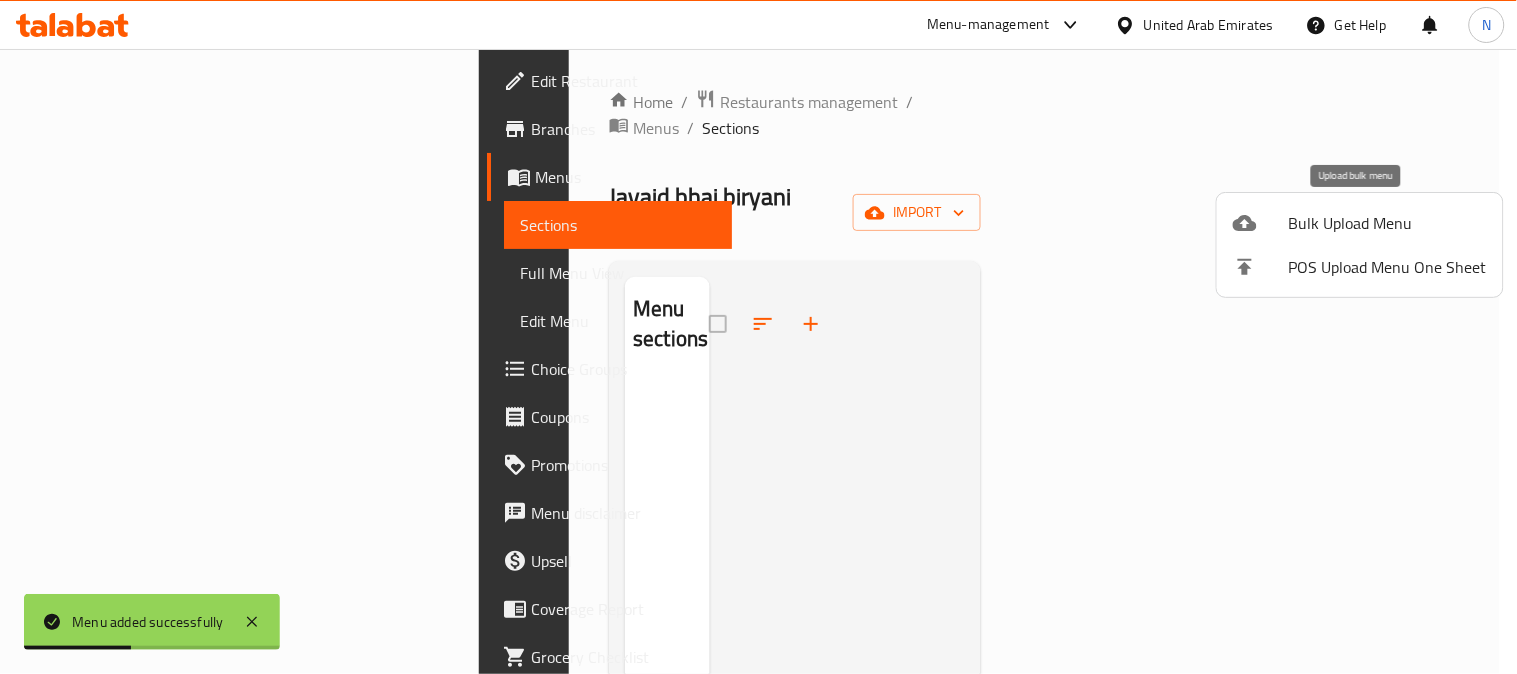 click on "Bulk Upload Menu" at bounding box center (1388, 223) 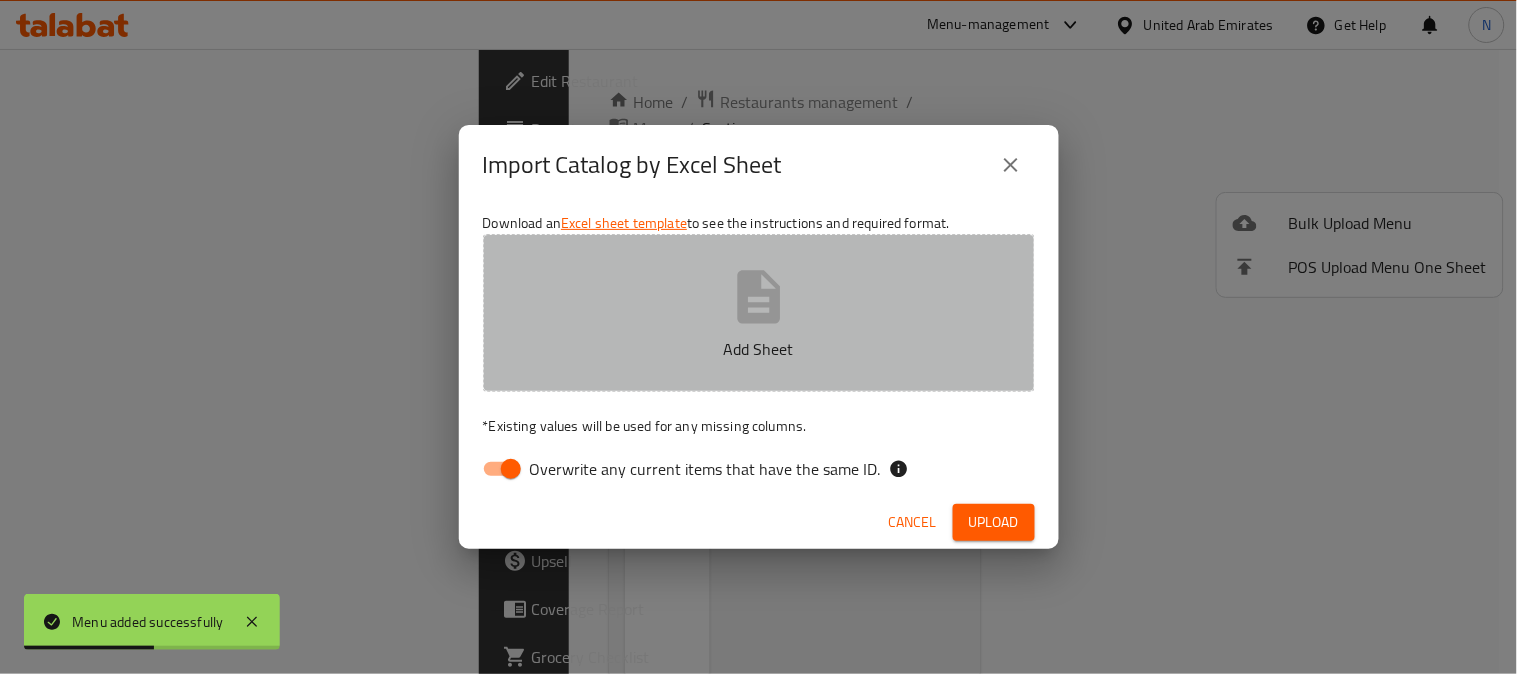 click on "Add Sheet" at bounding box center (759, 313) 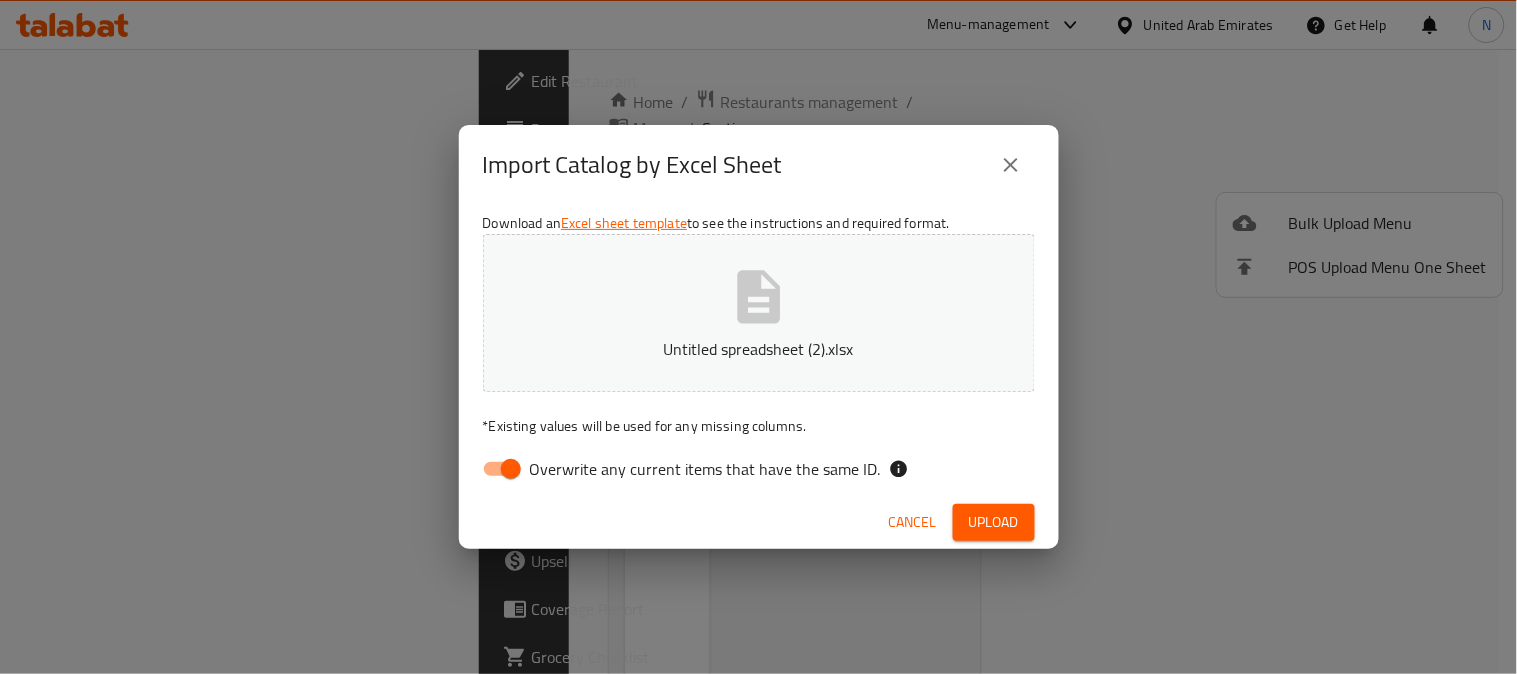 click on "Overwrite any current items that have the same ID." at bounding box center (511, 469) 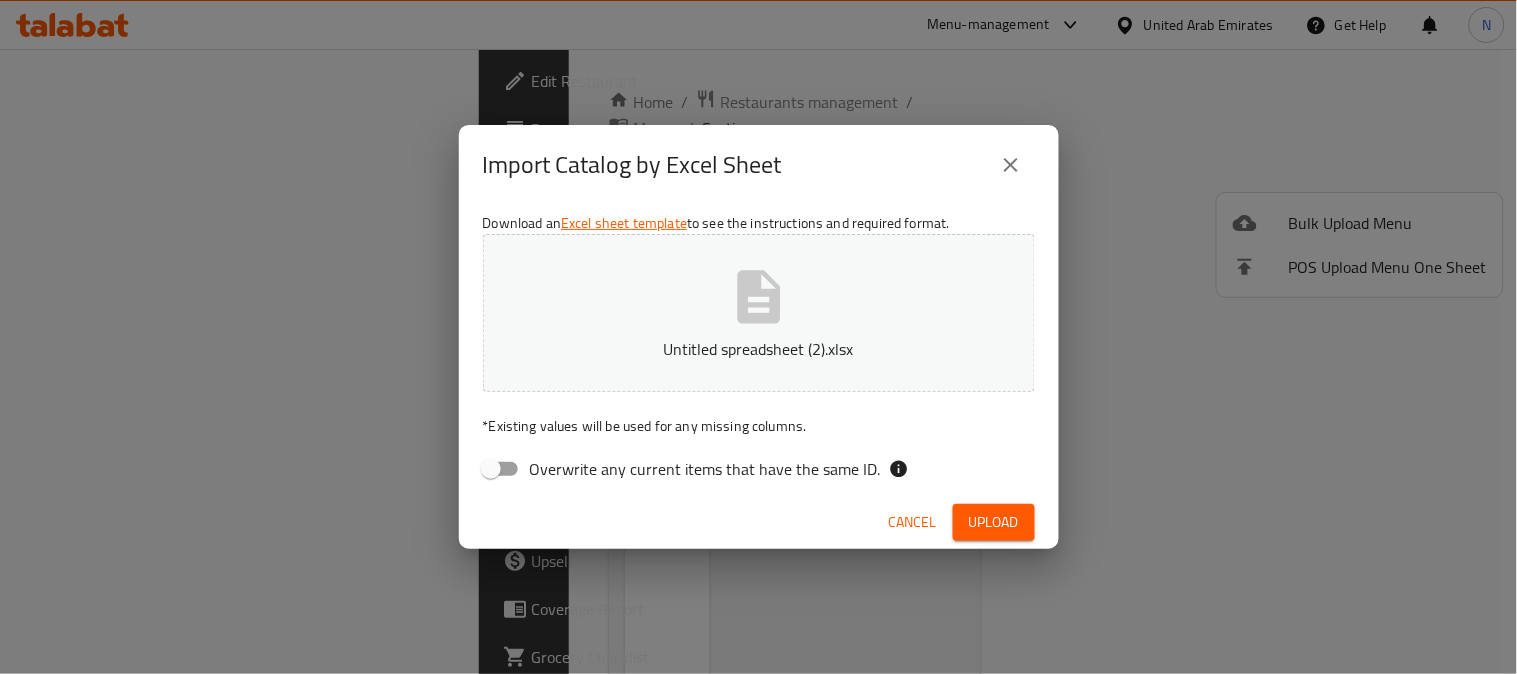 click on "Upload" at bounding box center [994, 522] 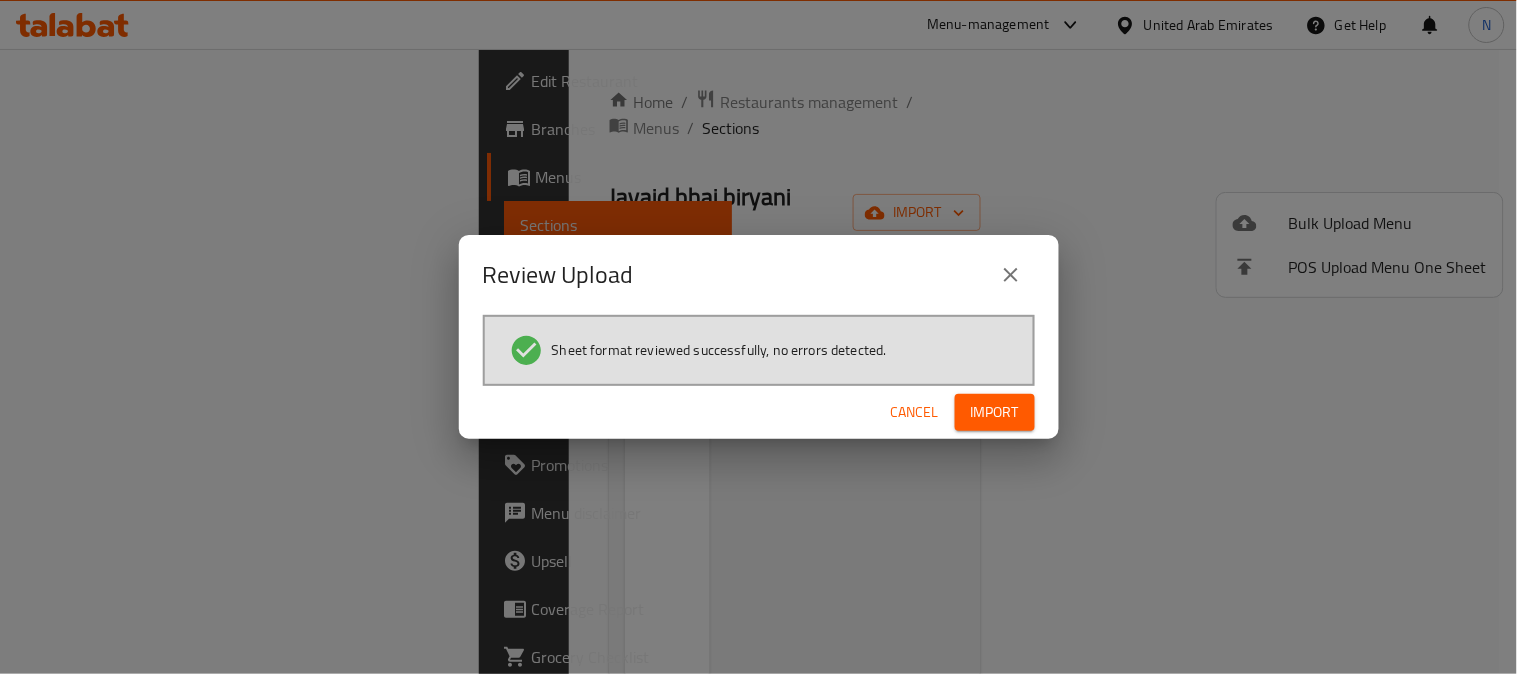 click on "Import" at bounding box center (995, 412) 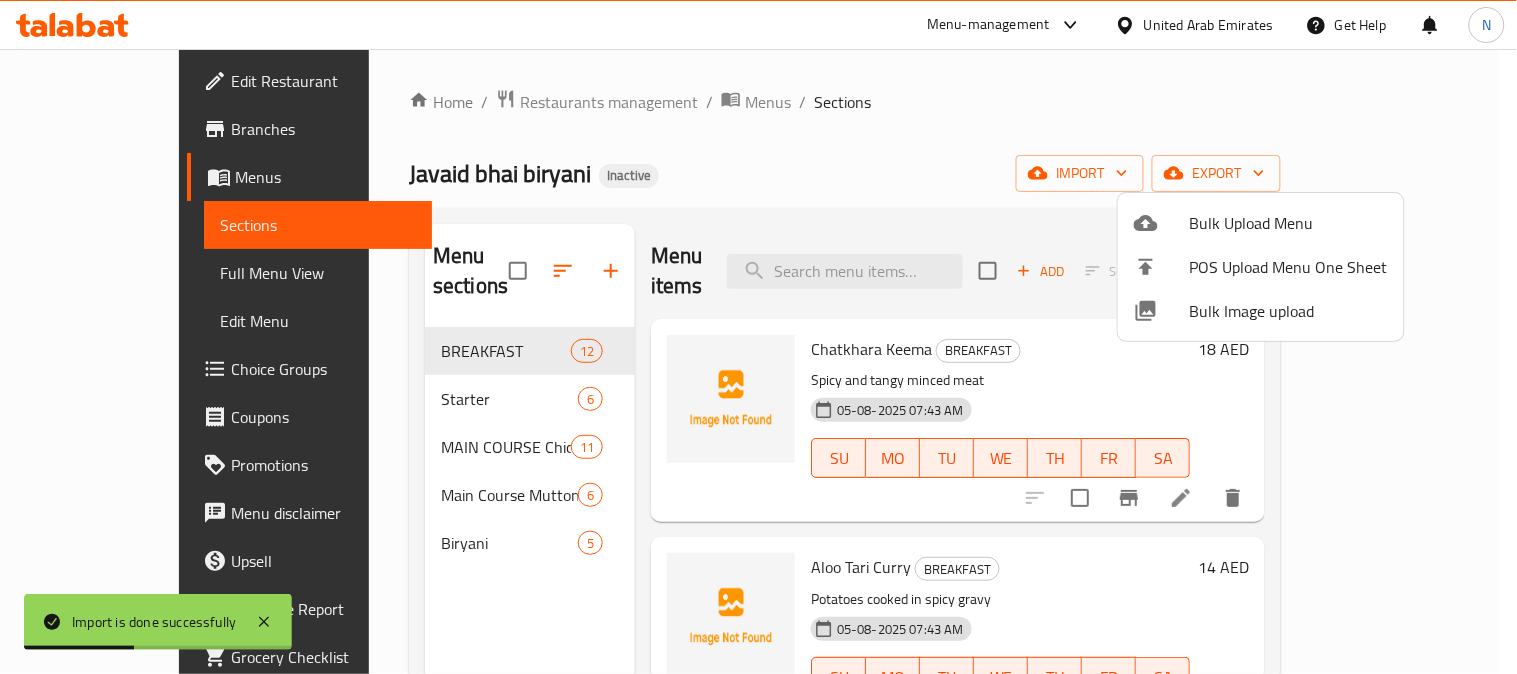 click at bounding box center [758, 337] 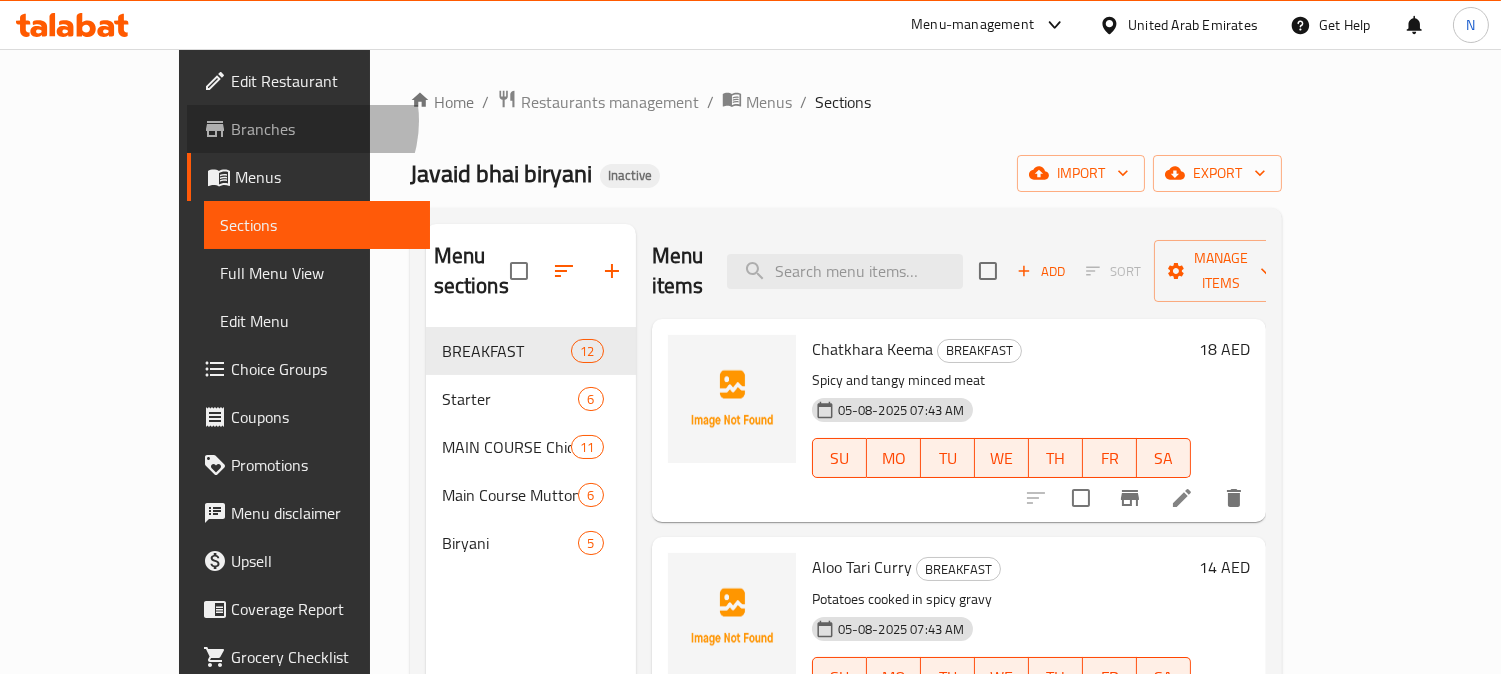 click on "Branches" at bounding box center [322, 129] 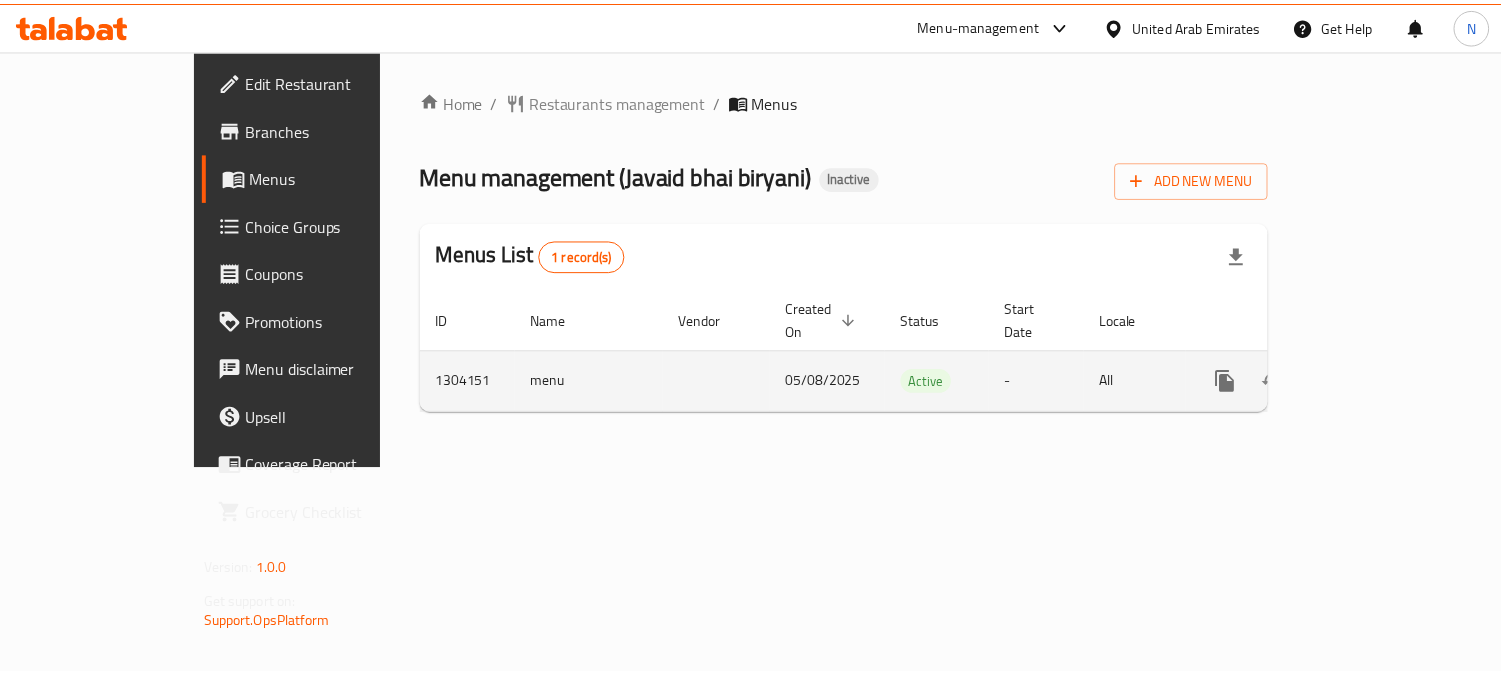 scroll, scrollTop: 0, scrollLeft: 0, axis: both 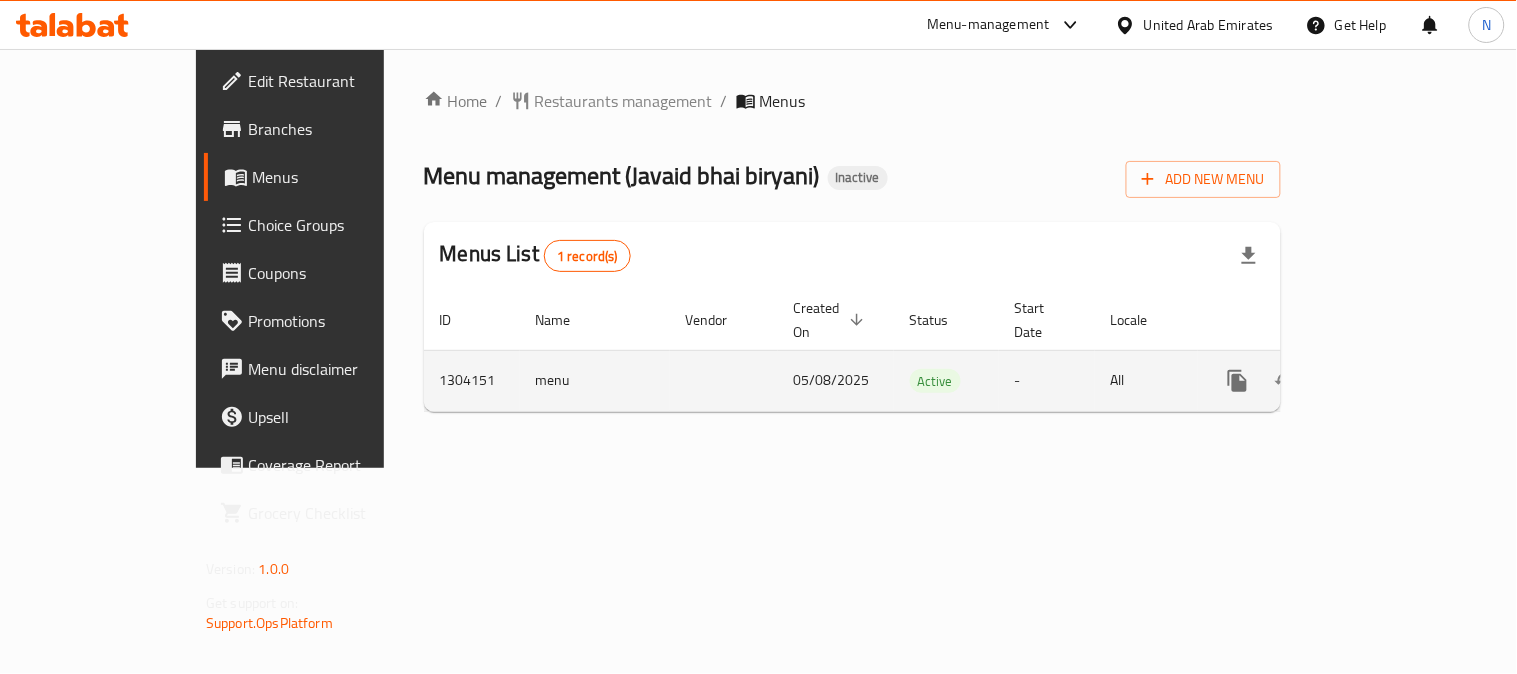 click 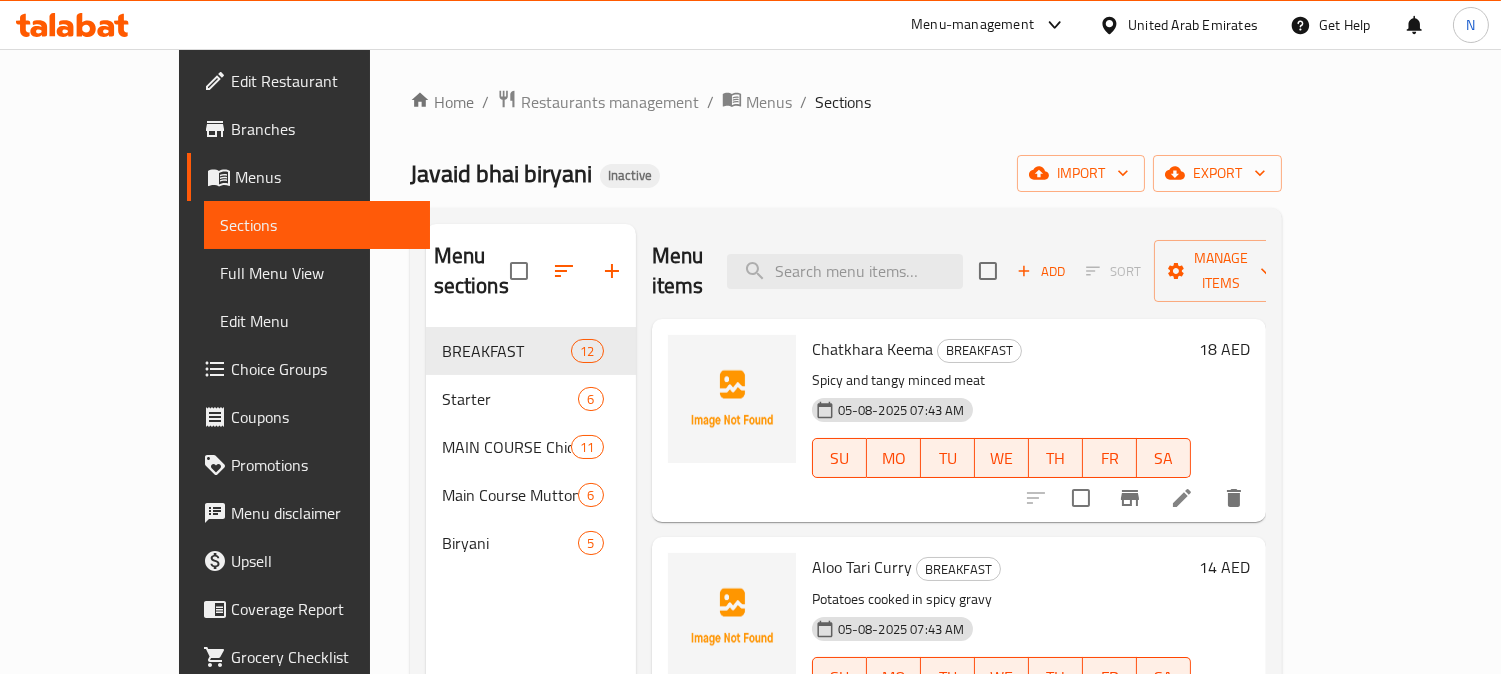 click on "Full Menu View" at bounding box center (317, 273) 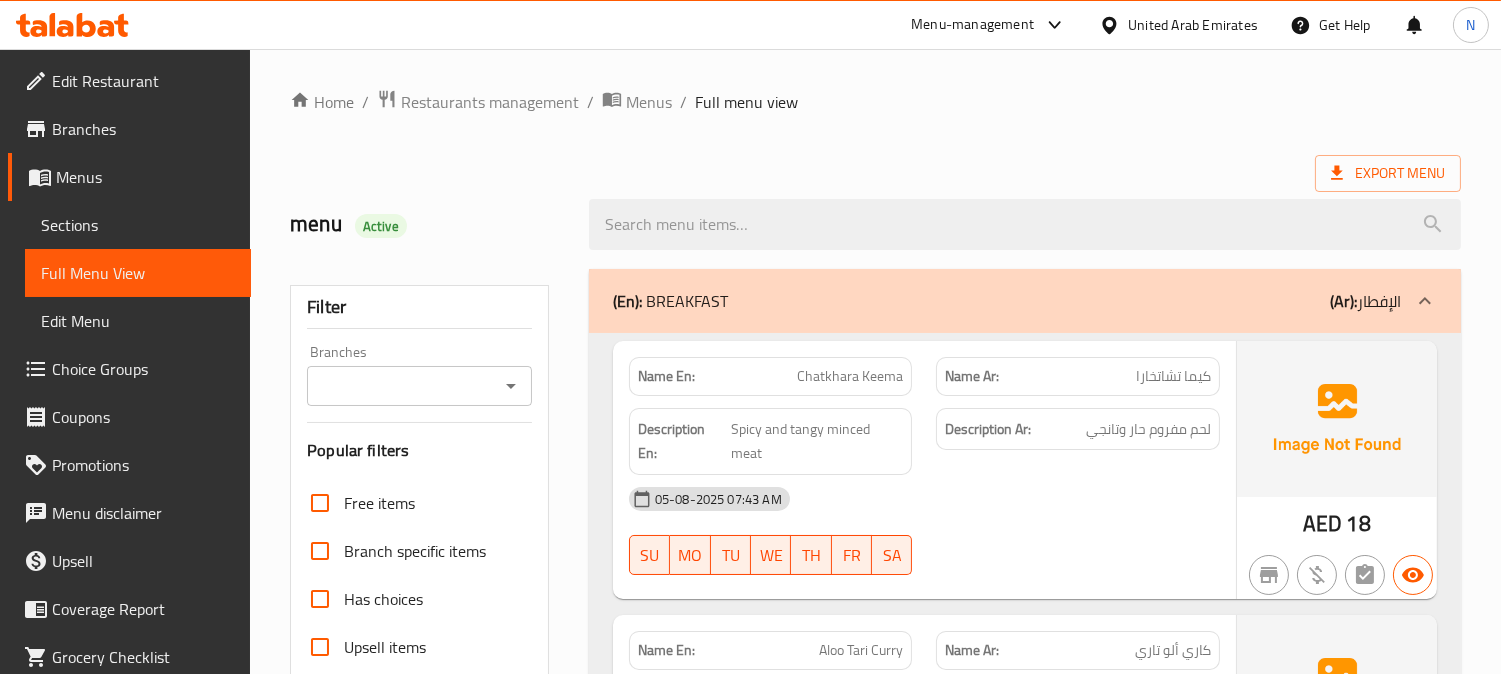 scroll, scrollTop: 444, scrollLeft: 0, axis: vertical 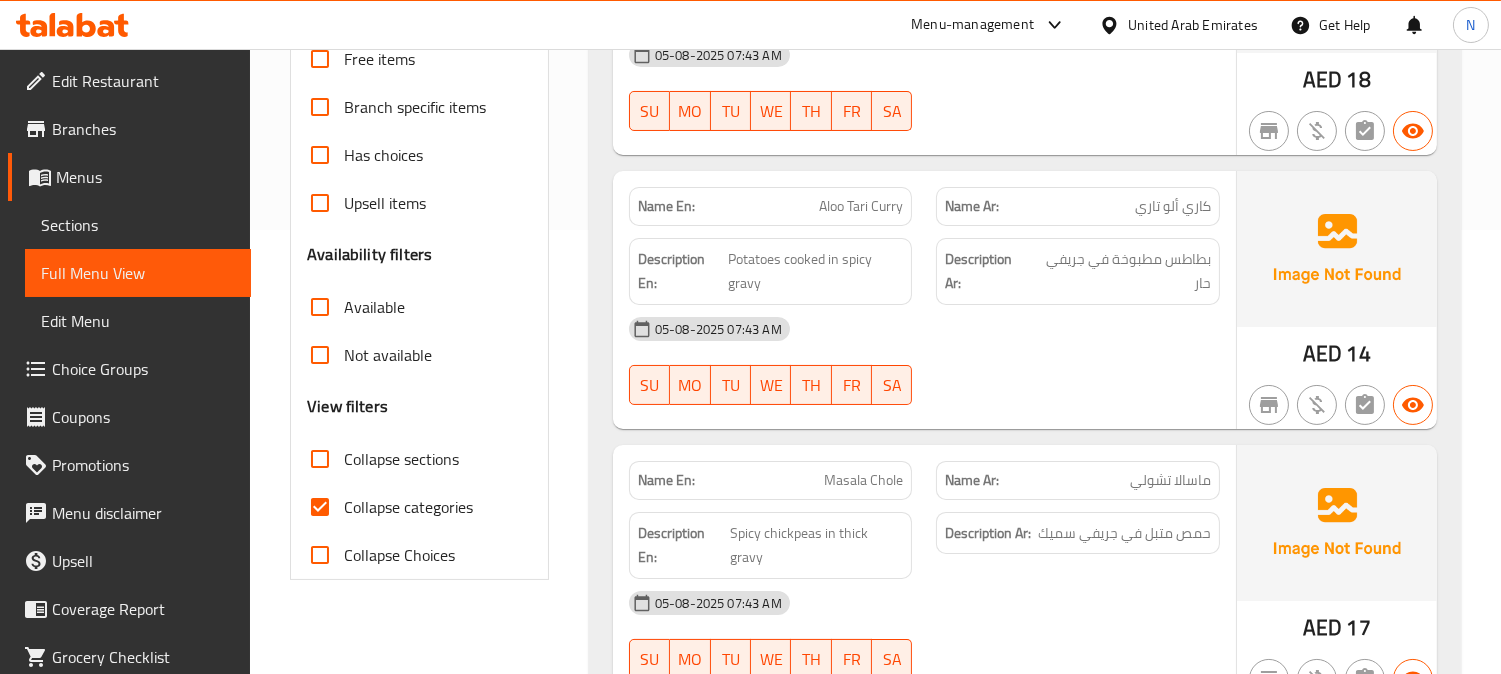 click on "Collapse categories" at bounding box center (320, 507) 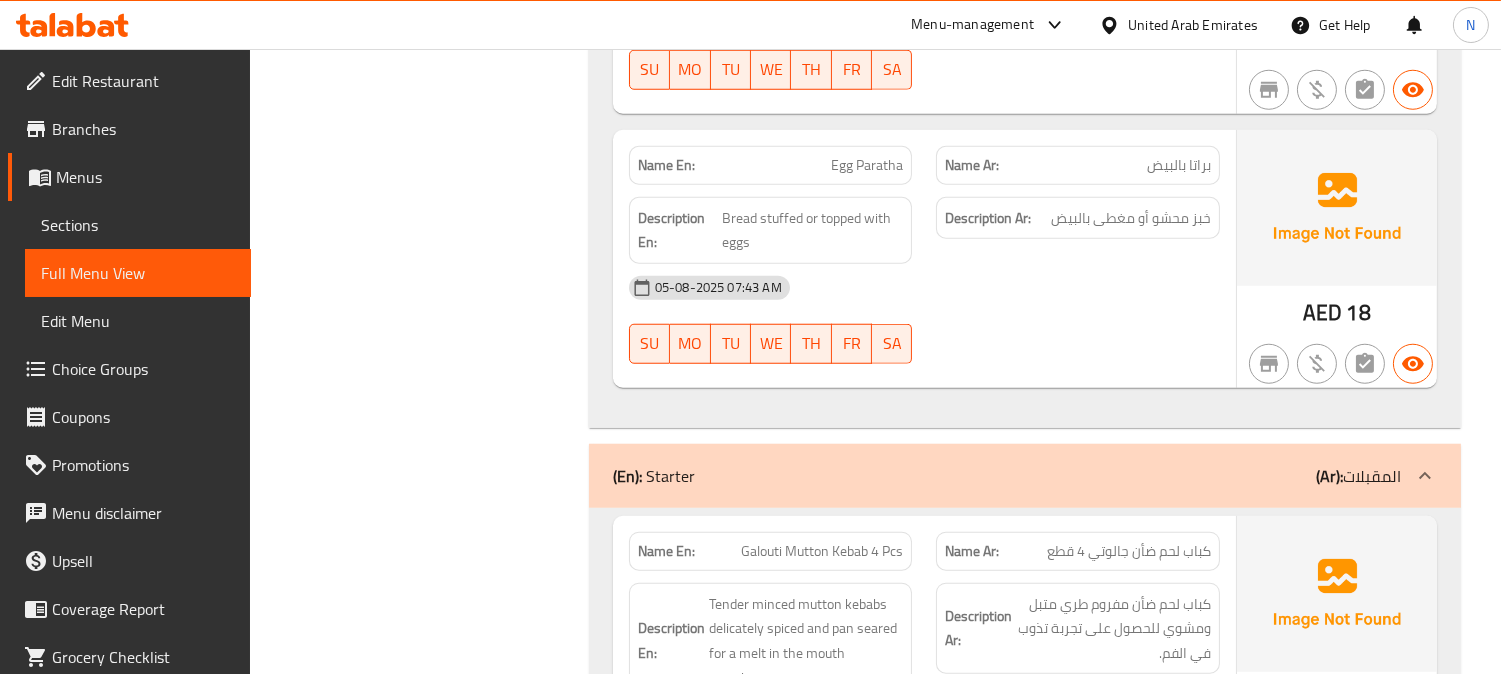 scroll, scrollTop: 3222, scrollLeft: 0, axis: vertical 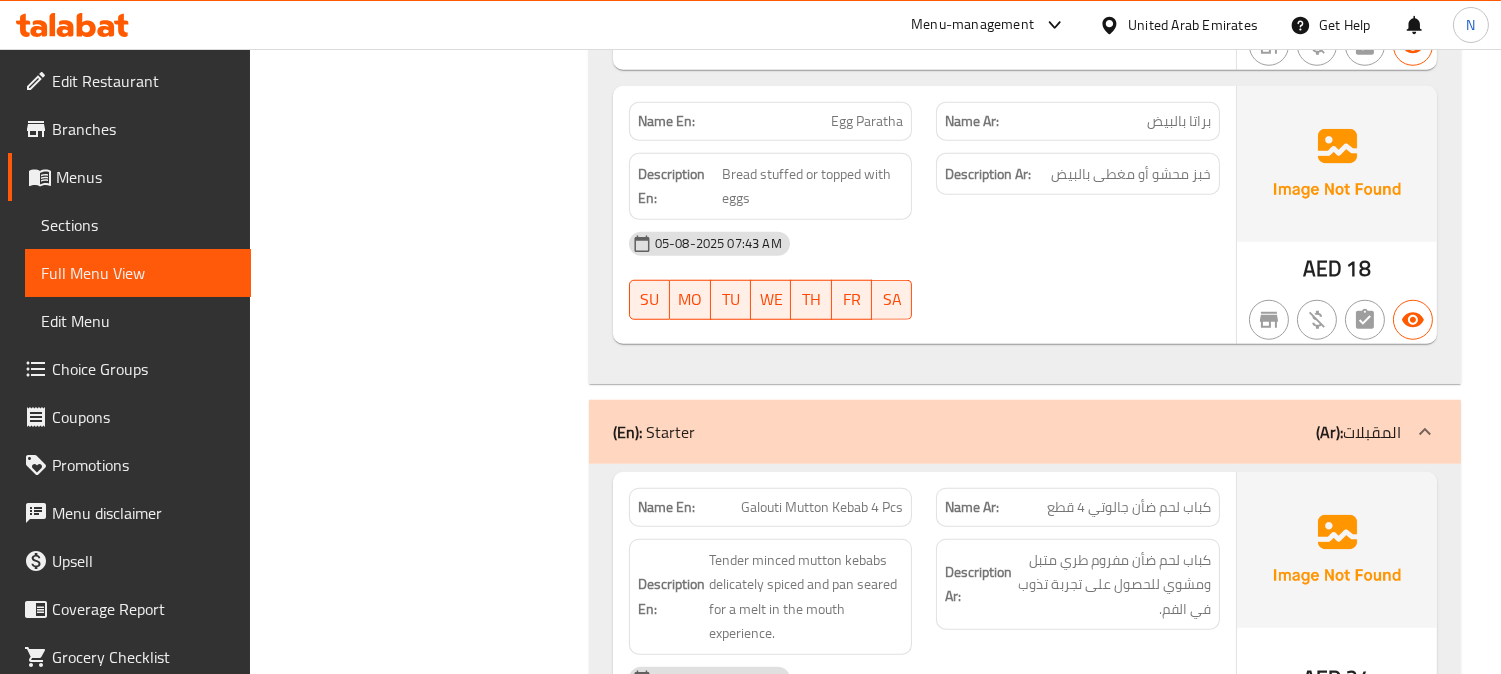 click on "Egg Paratha" at bounding box center [867, 121] 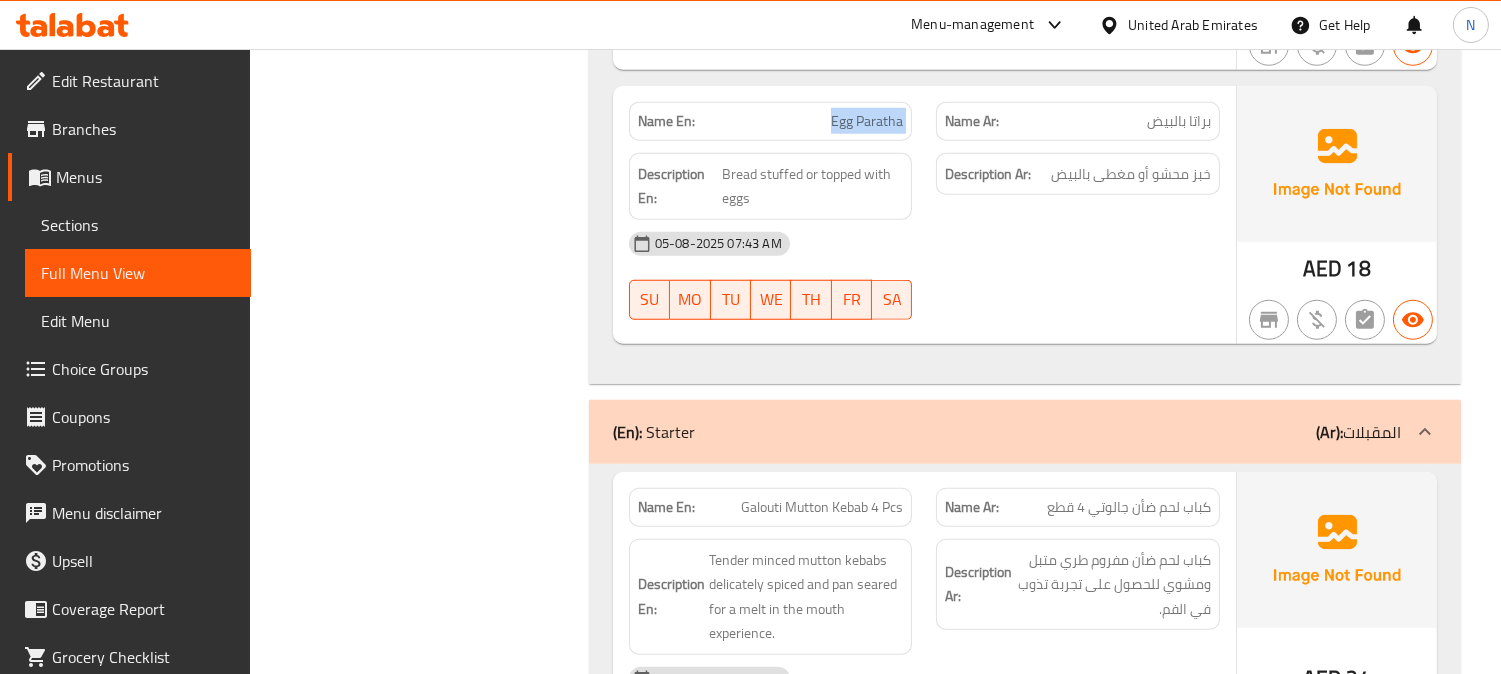 click on "Egg Paratha" at bounding box center (867, 121) 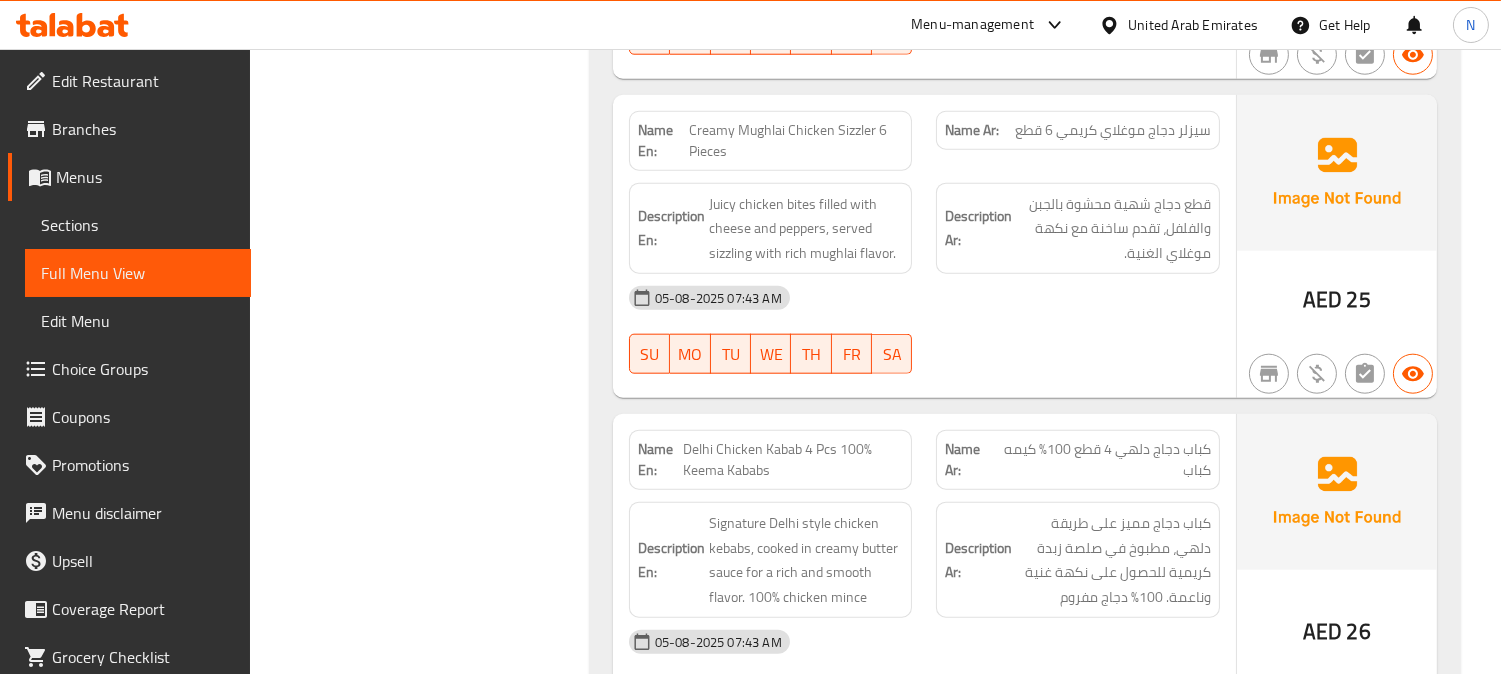 scroll, scrollTop: 4111, scrollLeft: 0, axis: vertical 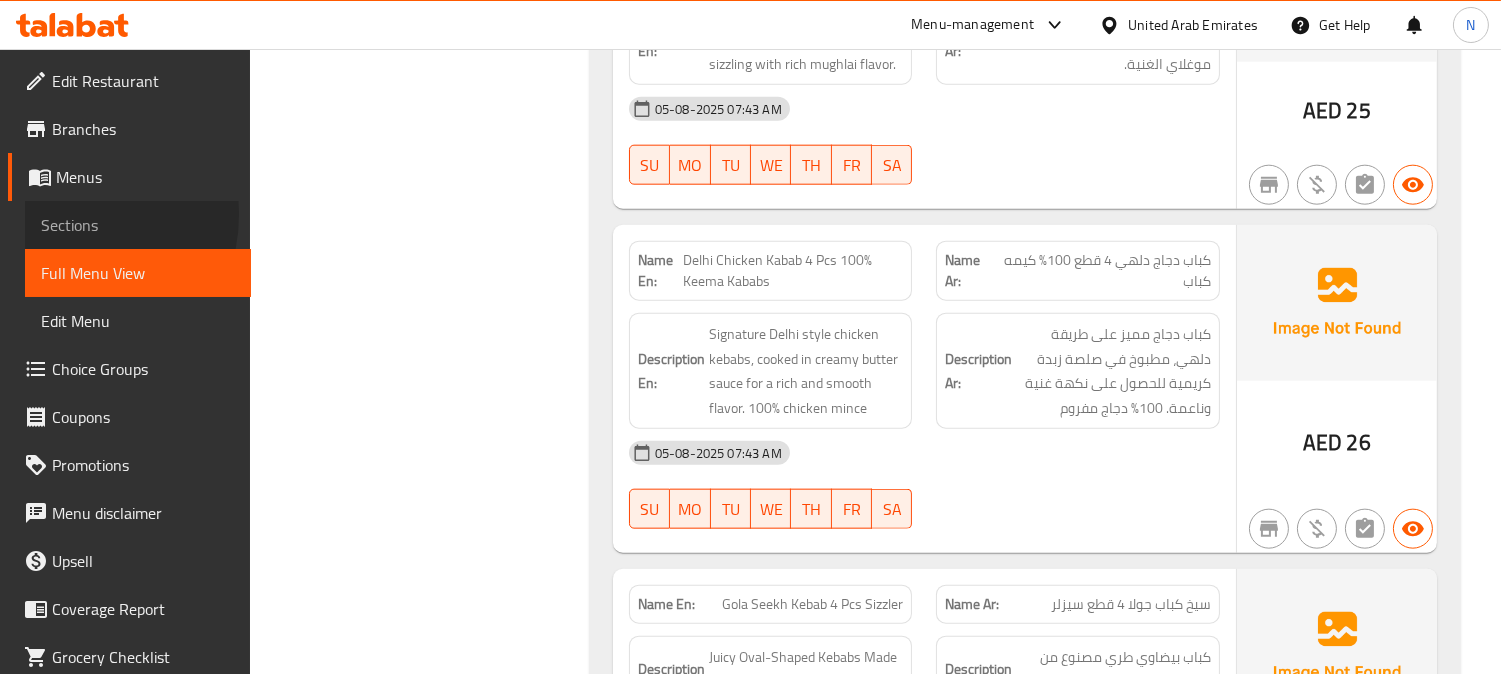 click on "Sections" at bounding box center (138, 225) 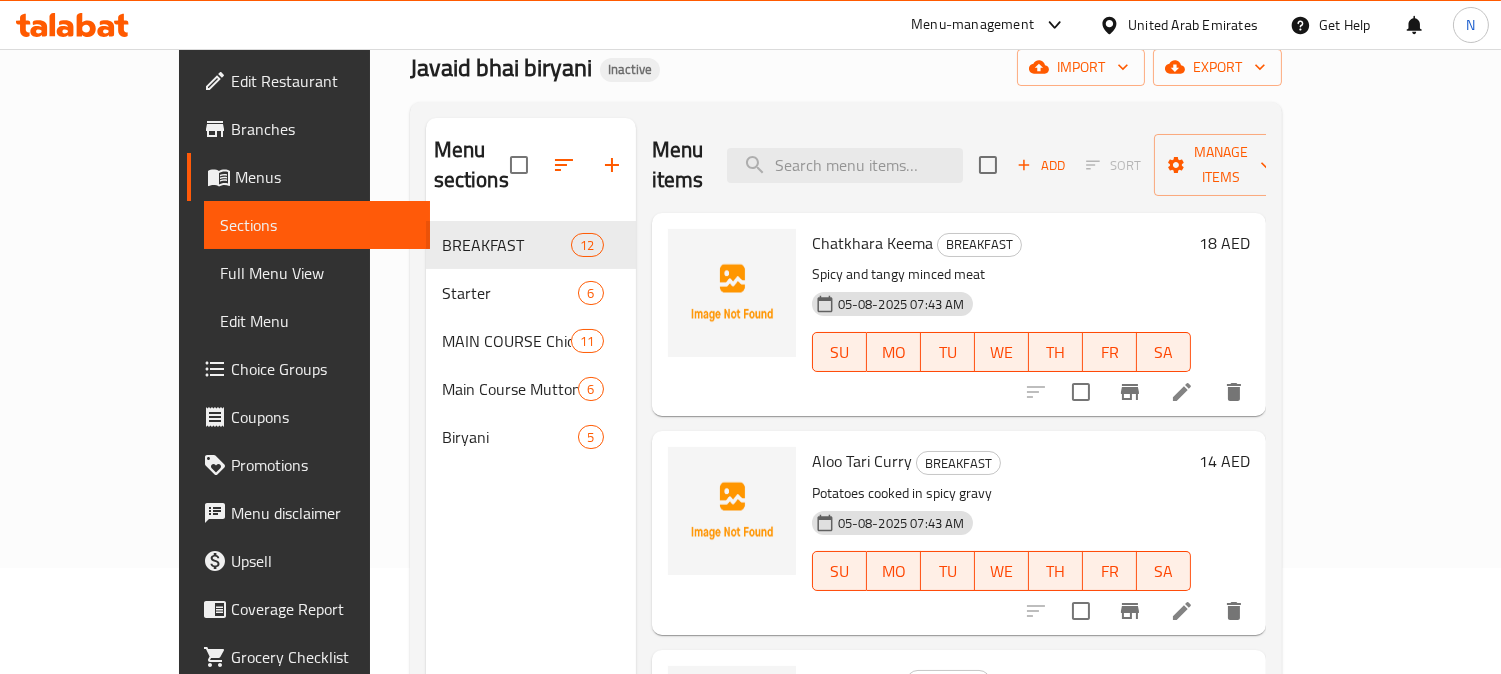 scroll, scrollTop: 57, scrollLeft: 0, axis: vertical 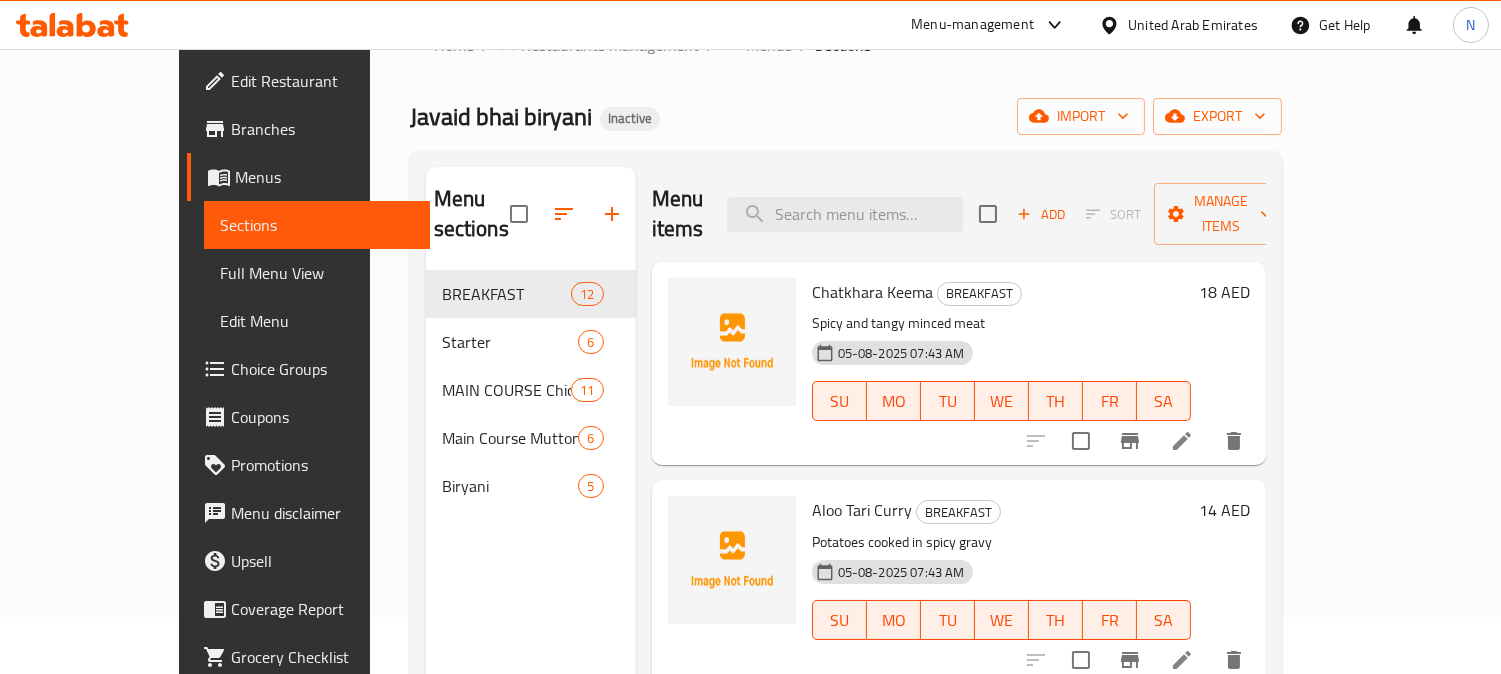 drag, startPoint x: 955, startPoint y: 201, endPoint x: 934, endPoint y: 176, distance: 32.649654 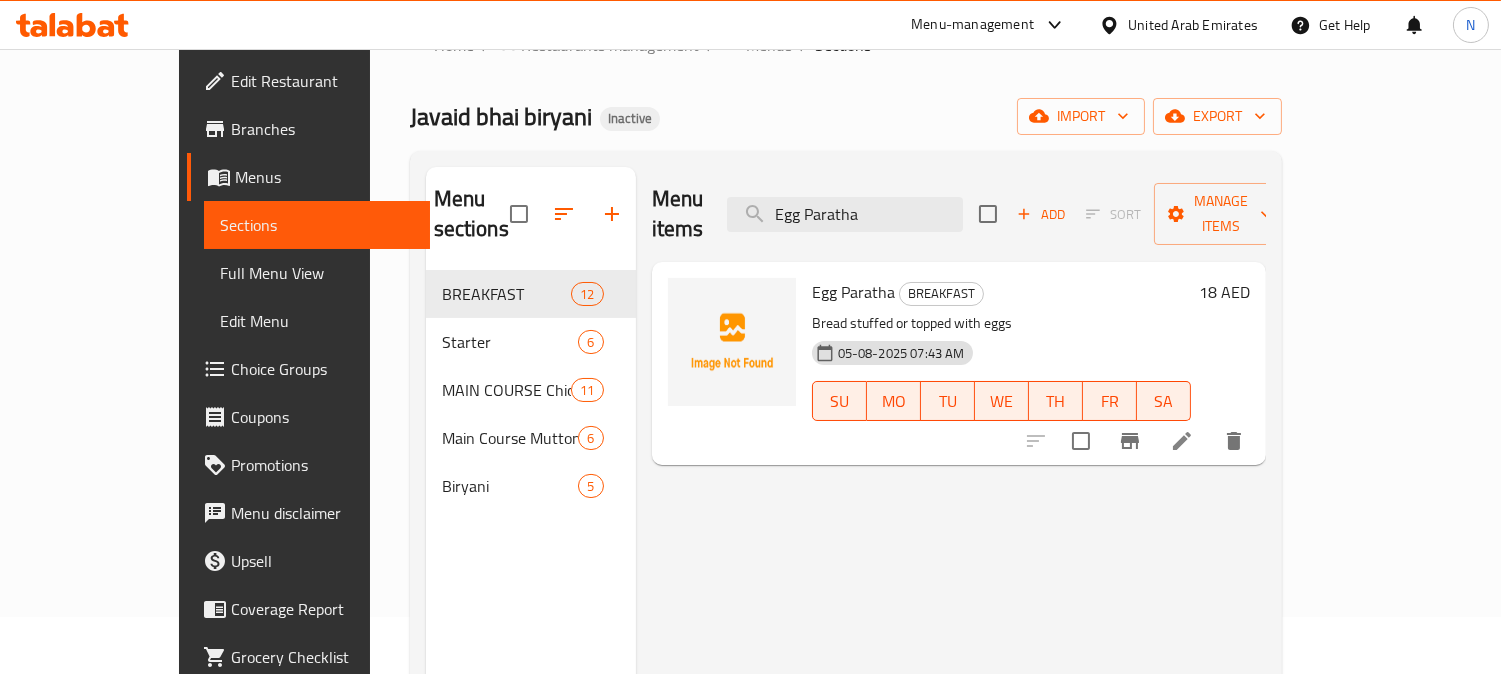 type on "Egg Paratha" 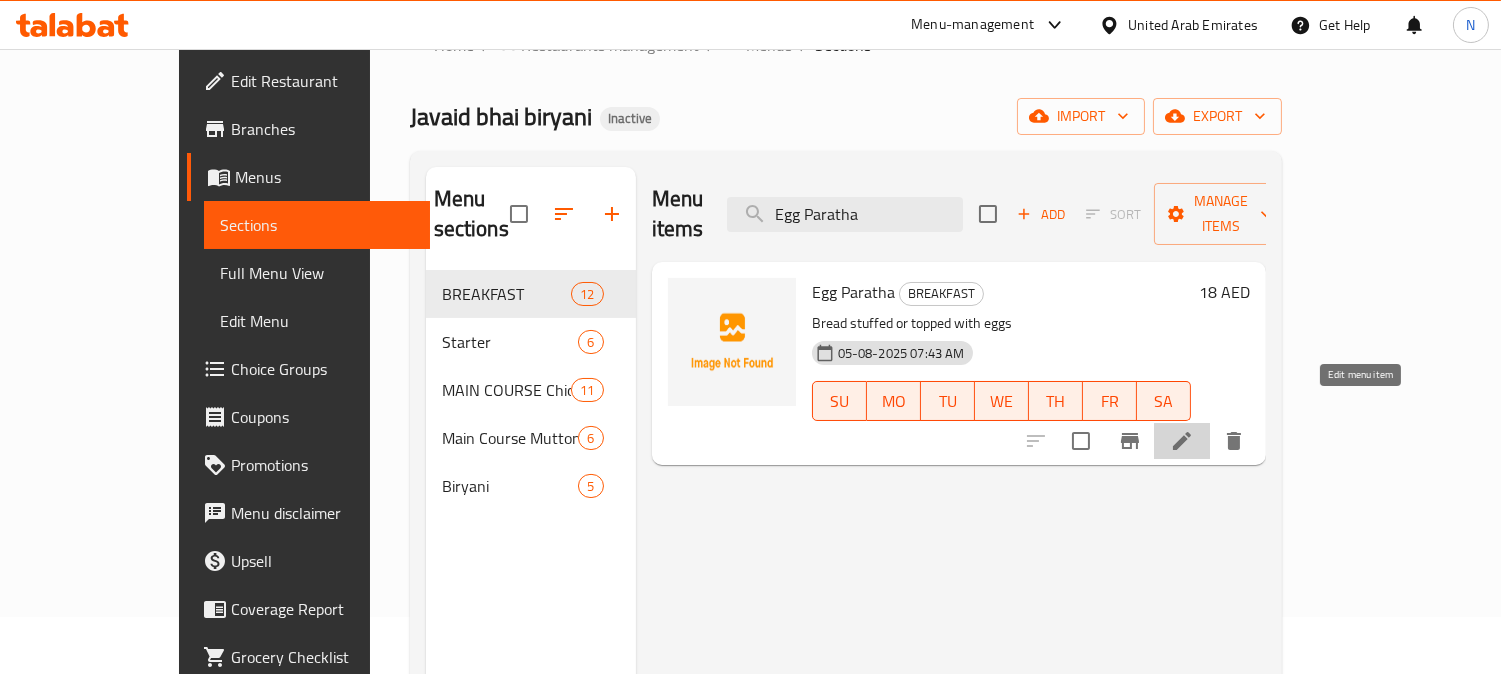 click 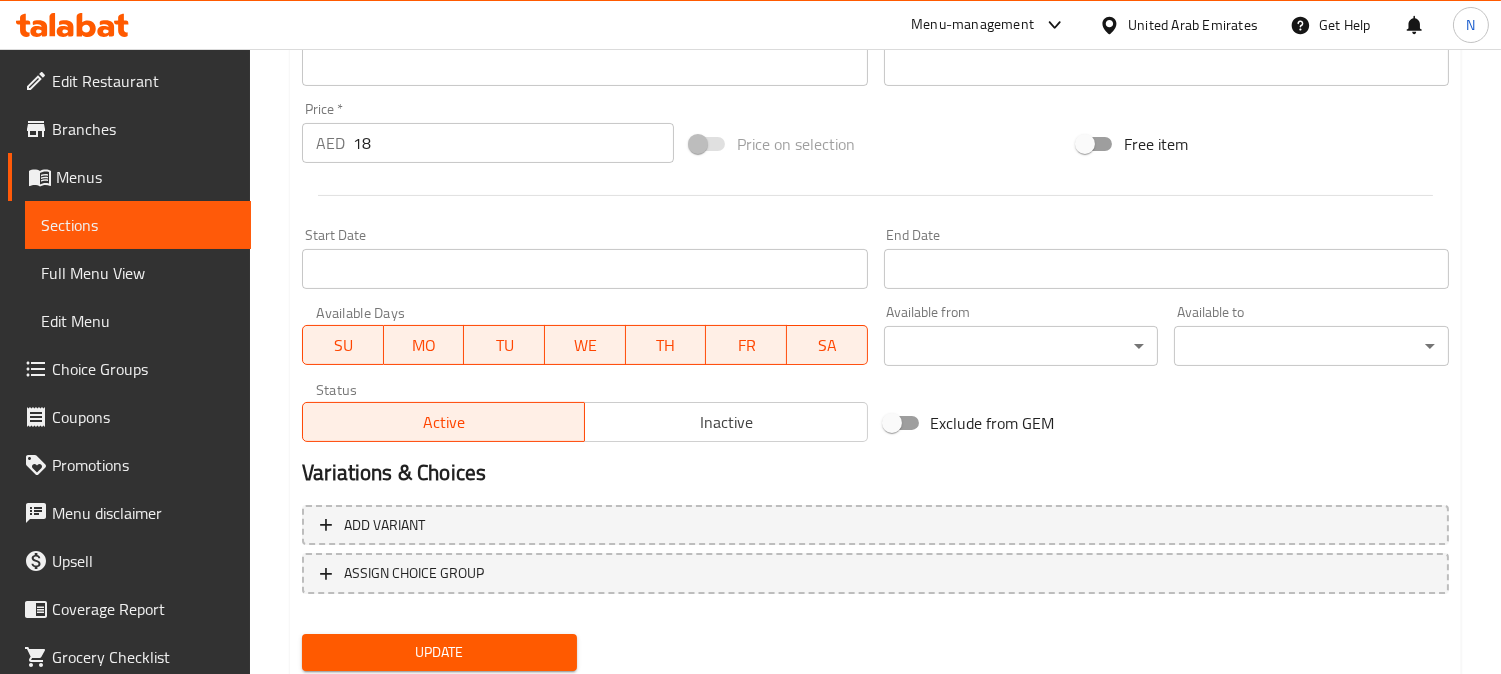 scroll, scrollTop: 735, scrollLeft: 0, axis: vertical 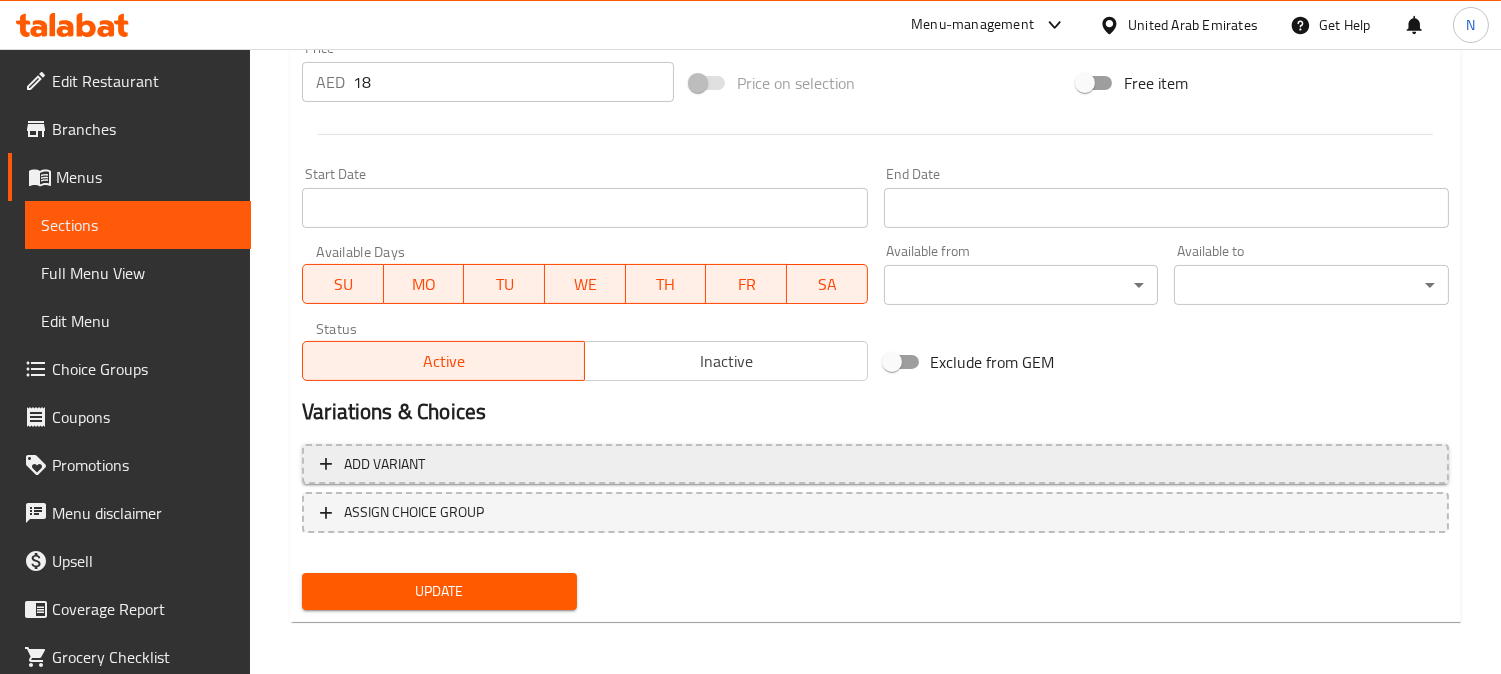 click on "Add variant" at bounding box center (875, 464) 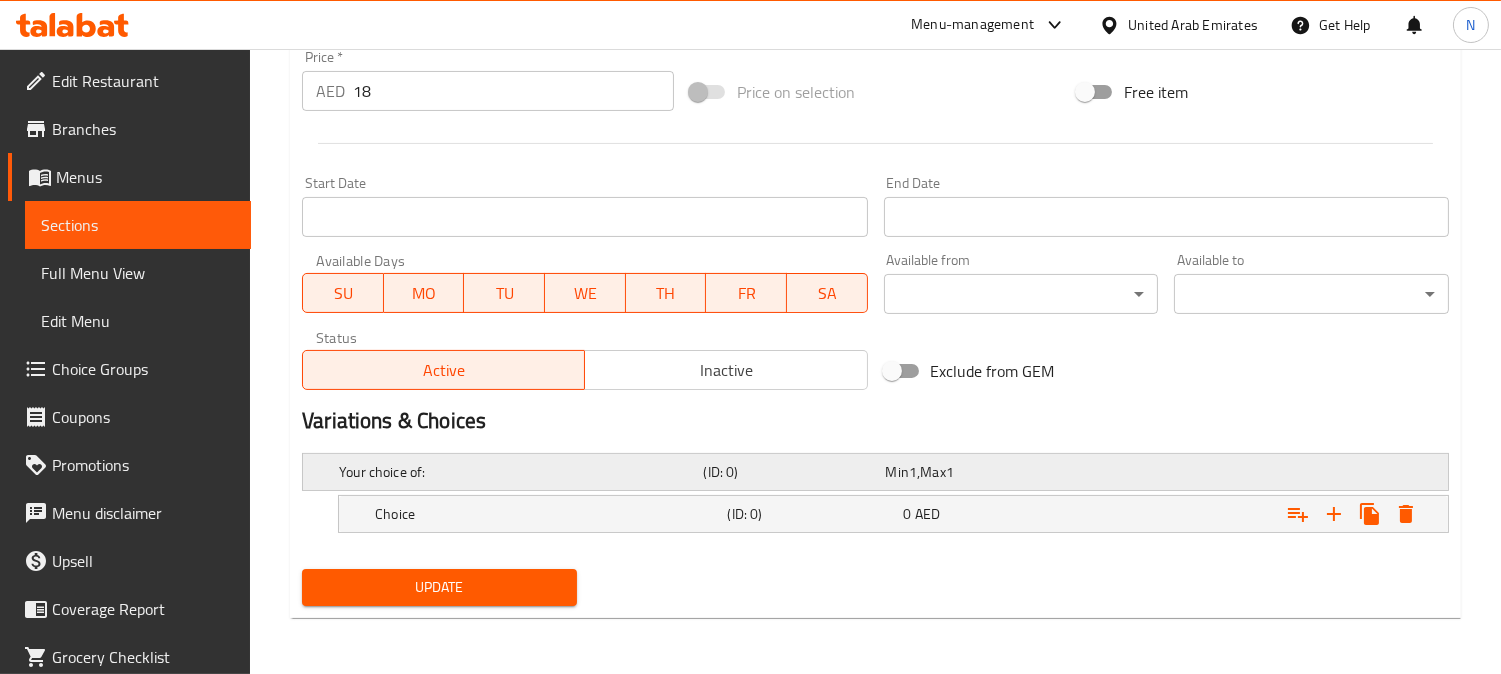 scroll, scrollTop: 725, scrollLeft: 0, axis: vertical 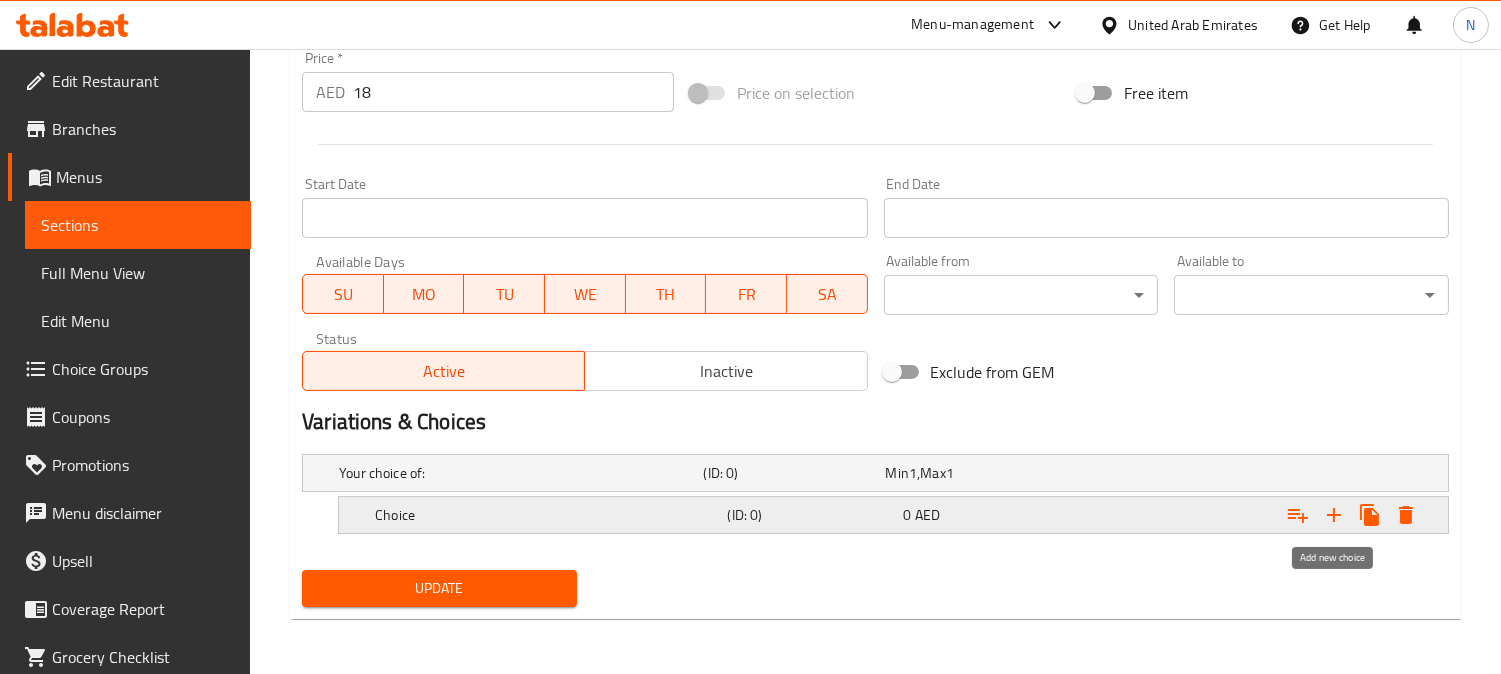 click 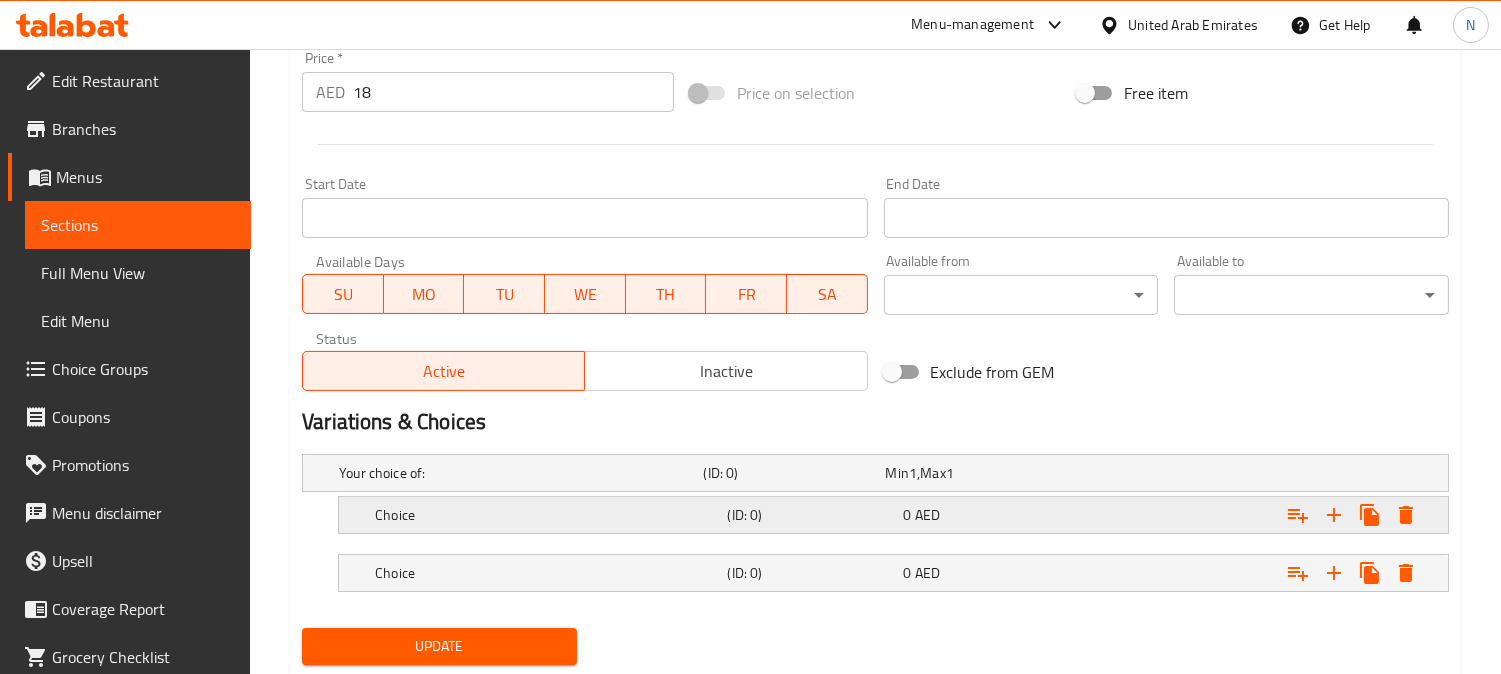 click on "Choice" at bounding box center (517, 473) 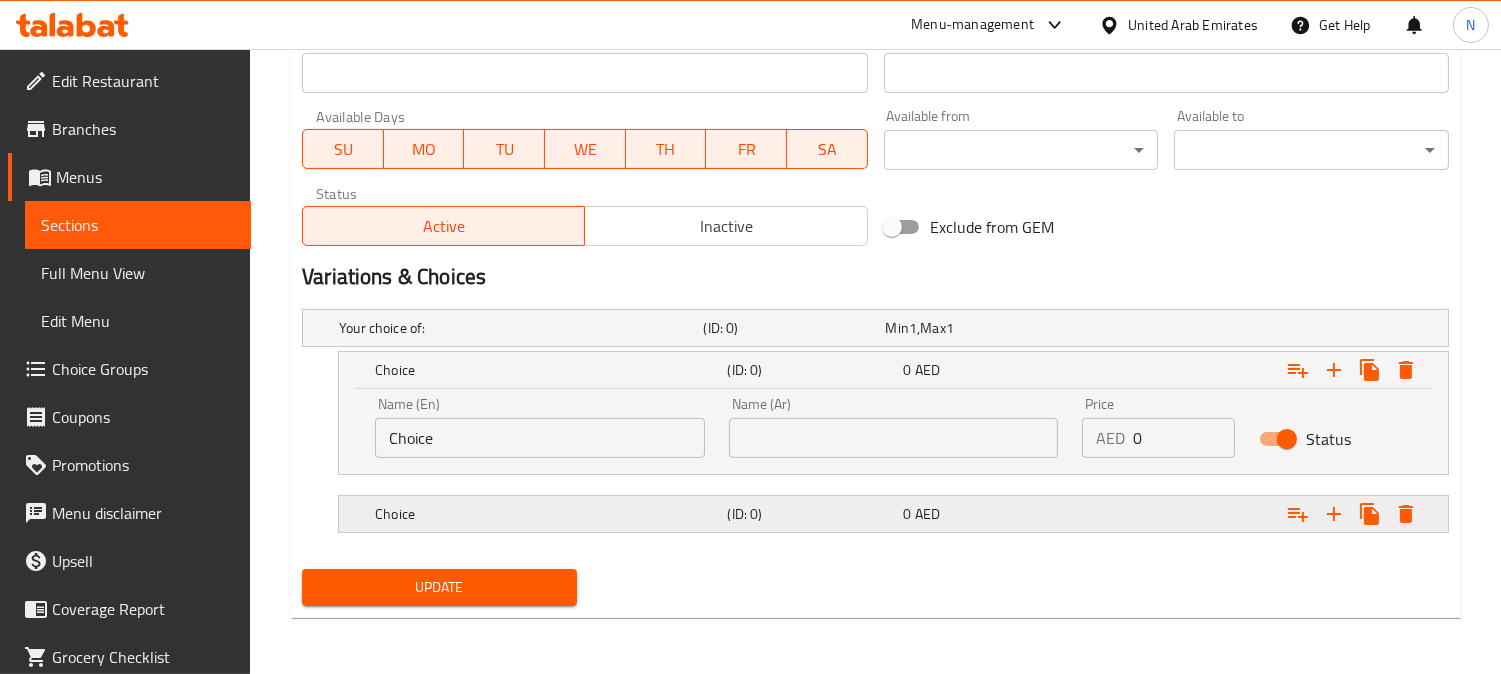 click on "(ID: 0)" at bounding box center [790, 328] 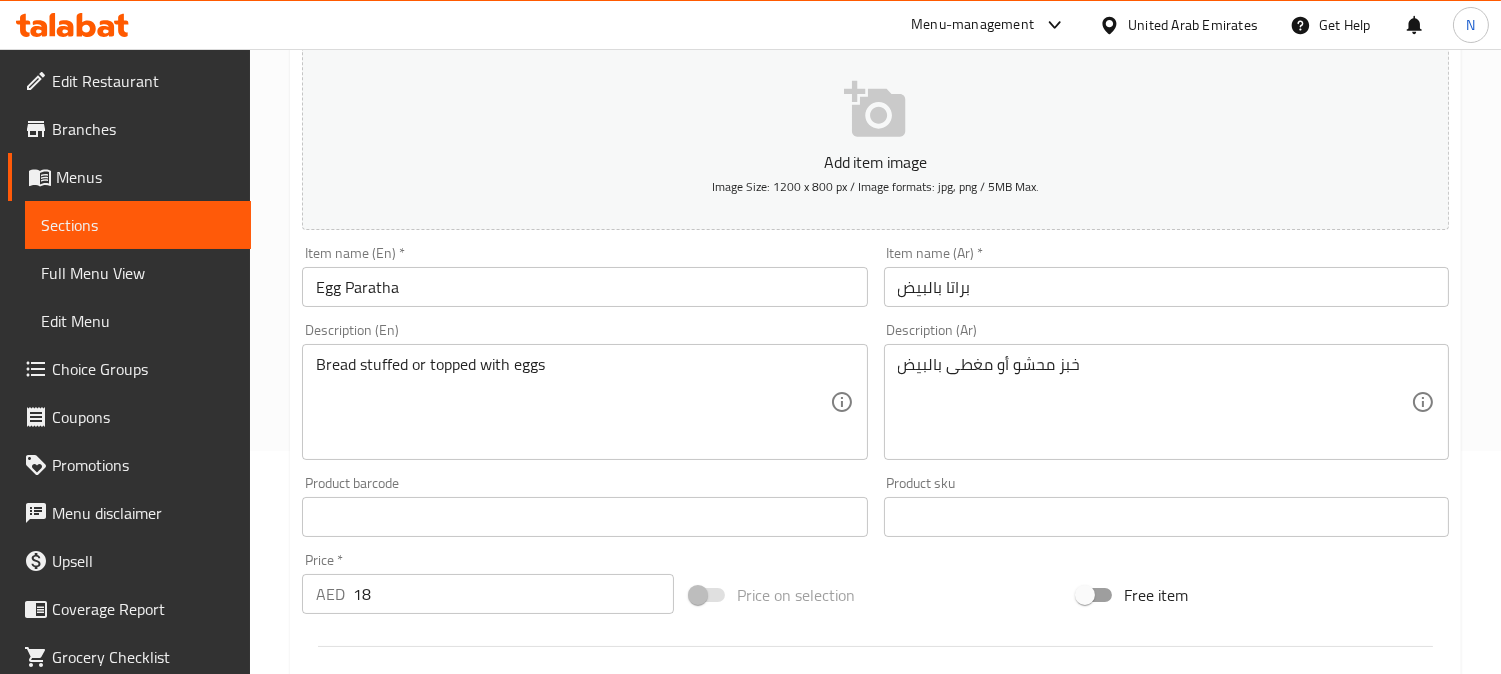 scroll, scrollTop: 203, scrollLeft: 0, axis: vertical 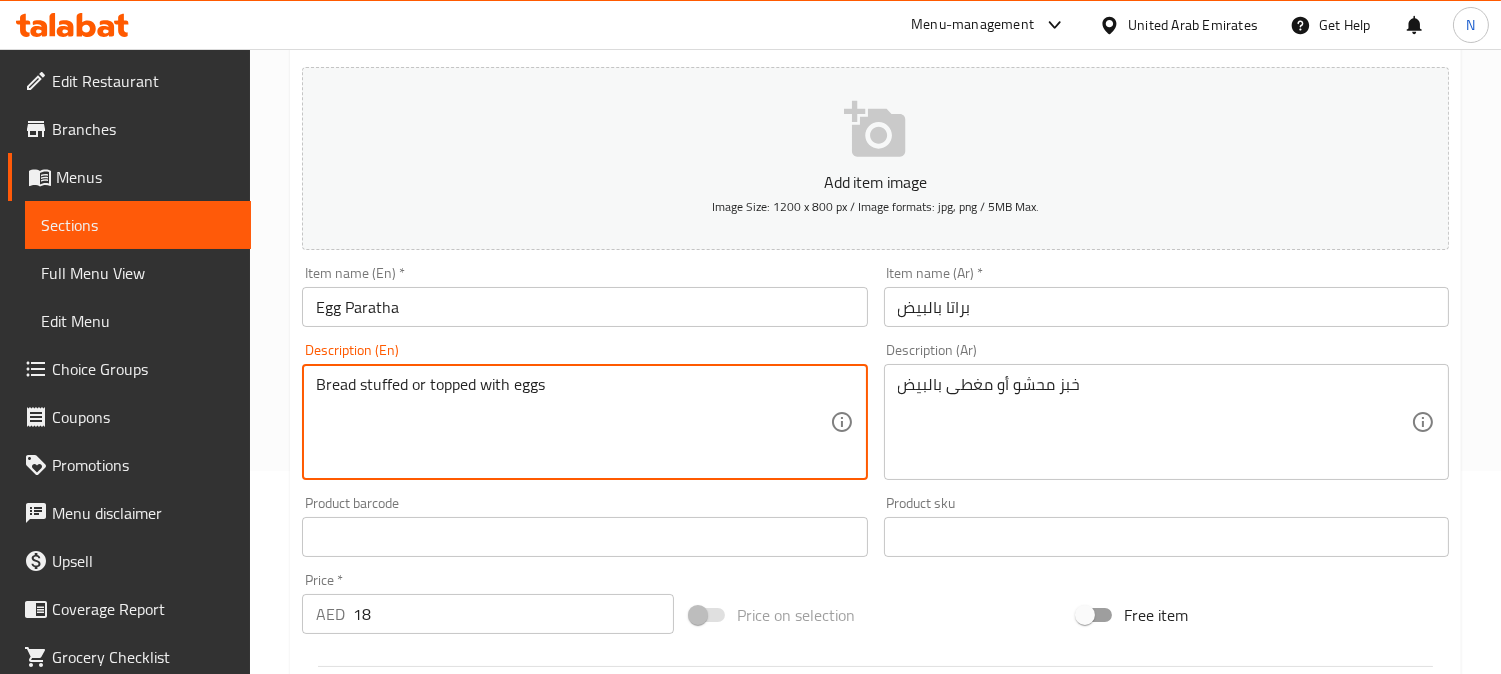 click on "Bread stuffed or topped with eggs" at bounding box center [572, 422] 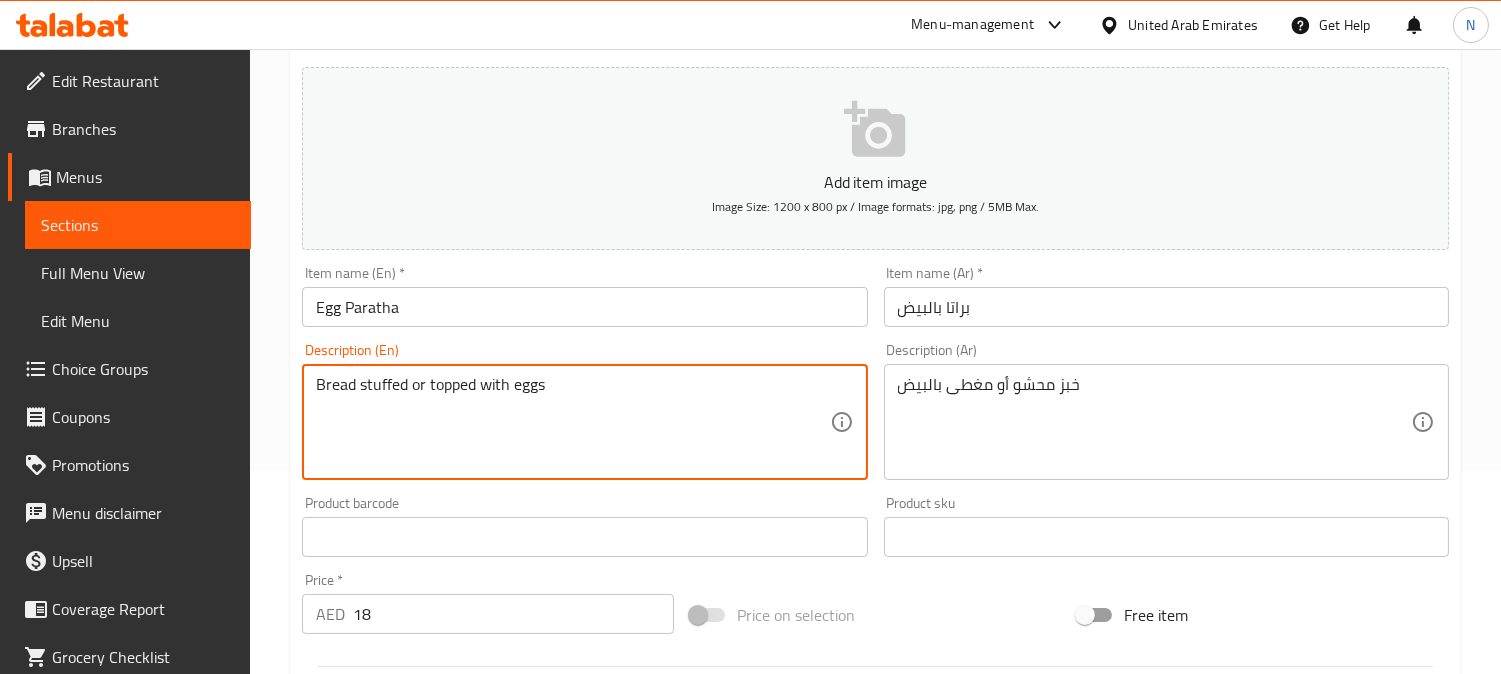 click on "Choice" at bounding box center (540, 1105) 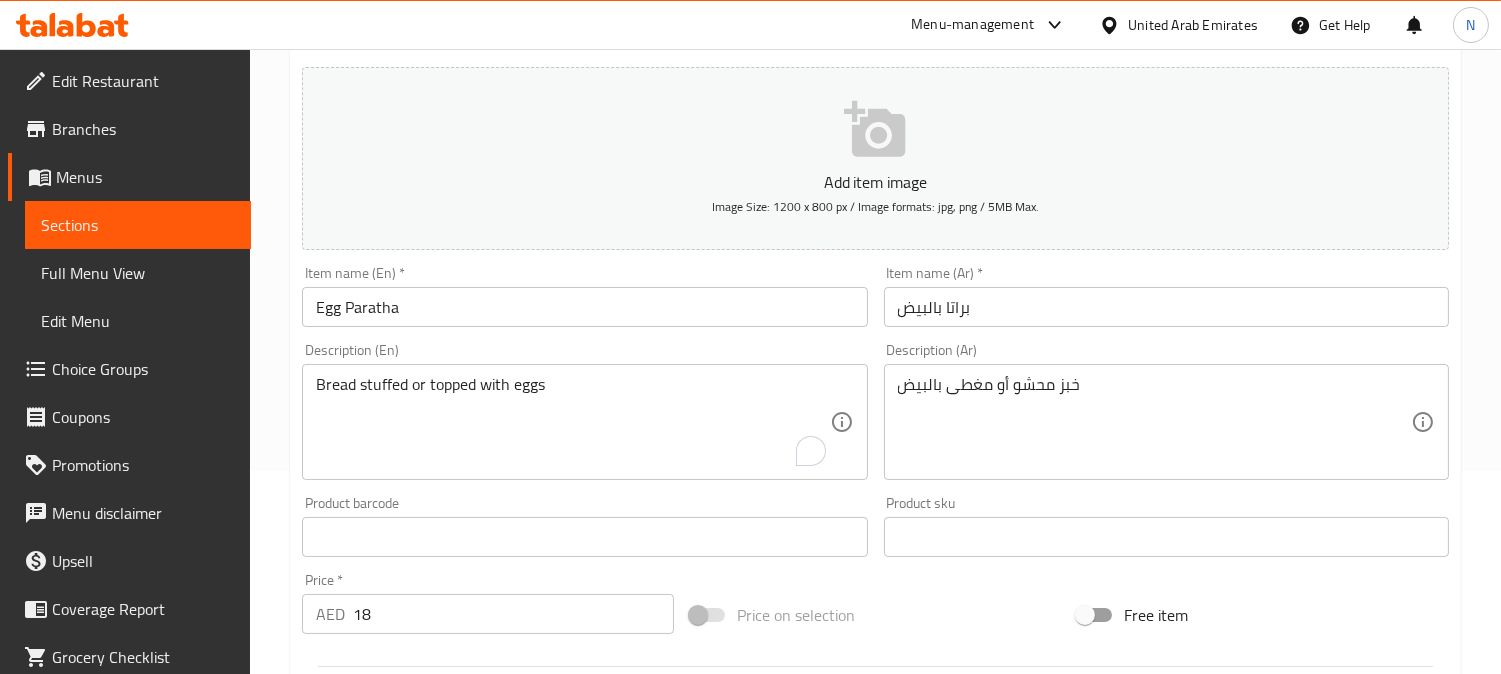 paste on "stuffed" 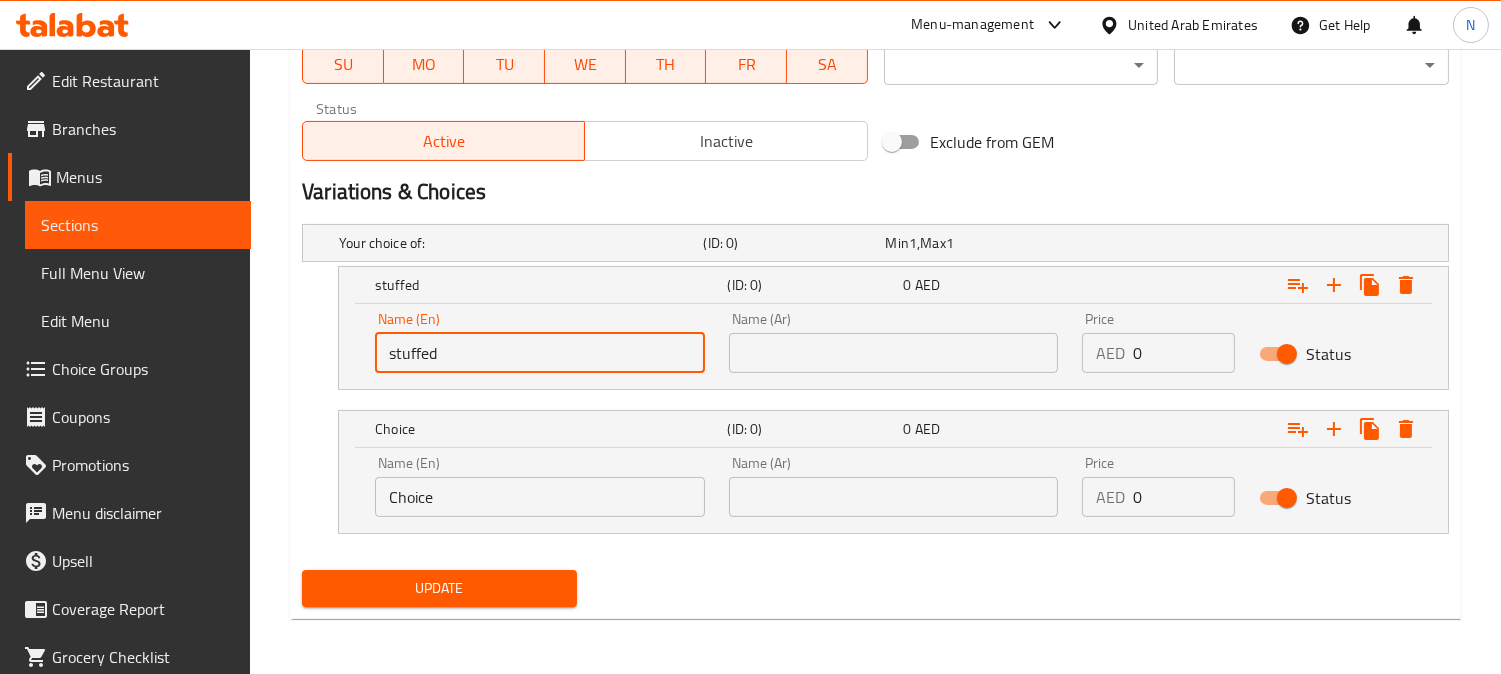 scroll, scrollTop: 288, scrollLeft: 0, axis: vertical 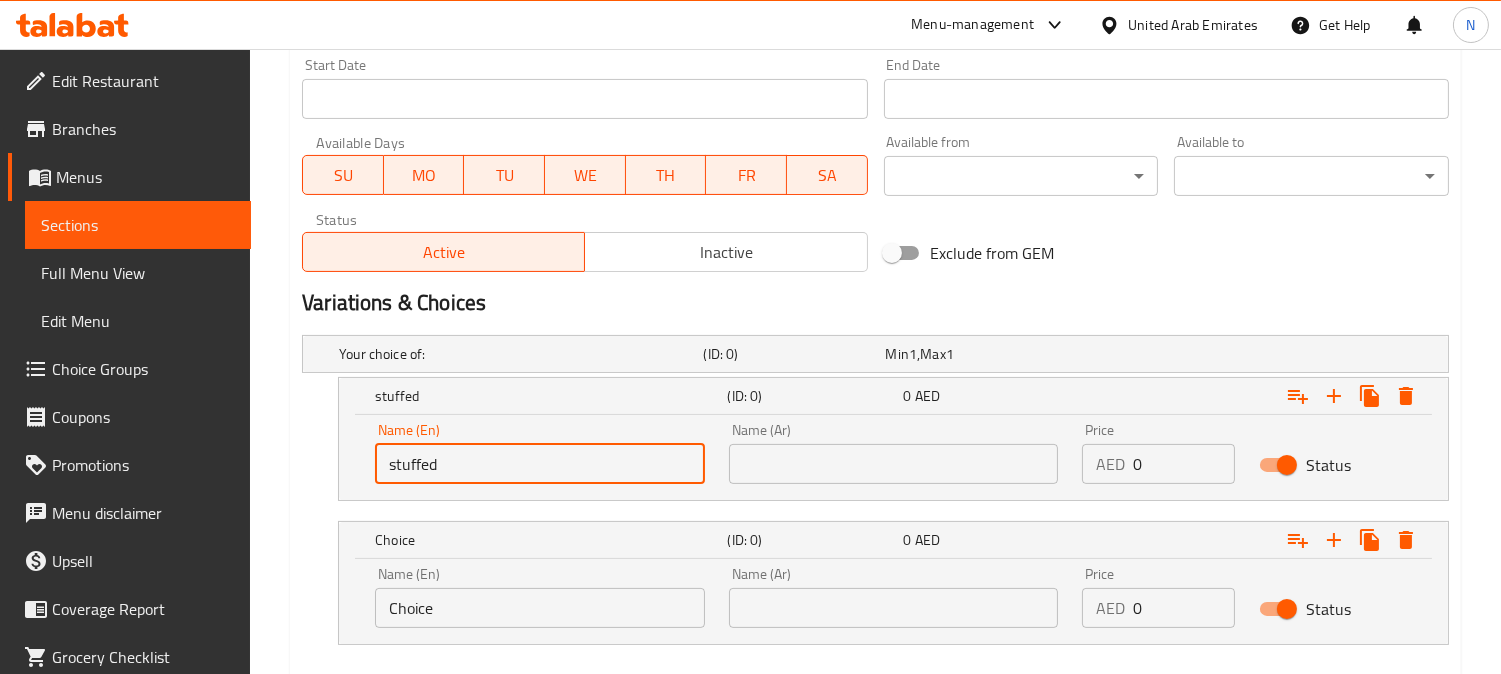 click on "stuffed" at bounding box center (540, 464) 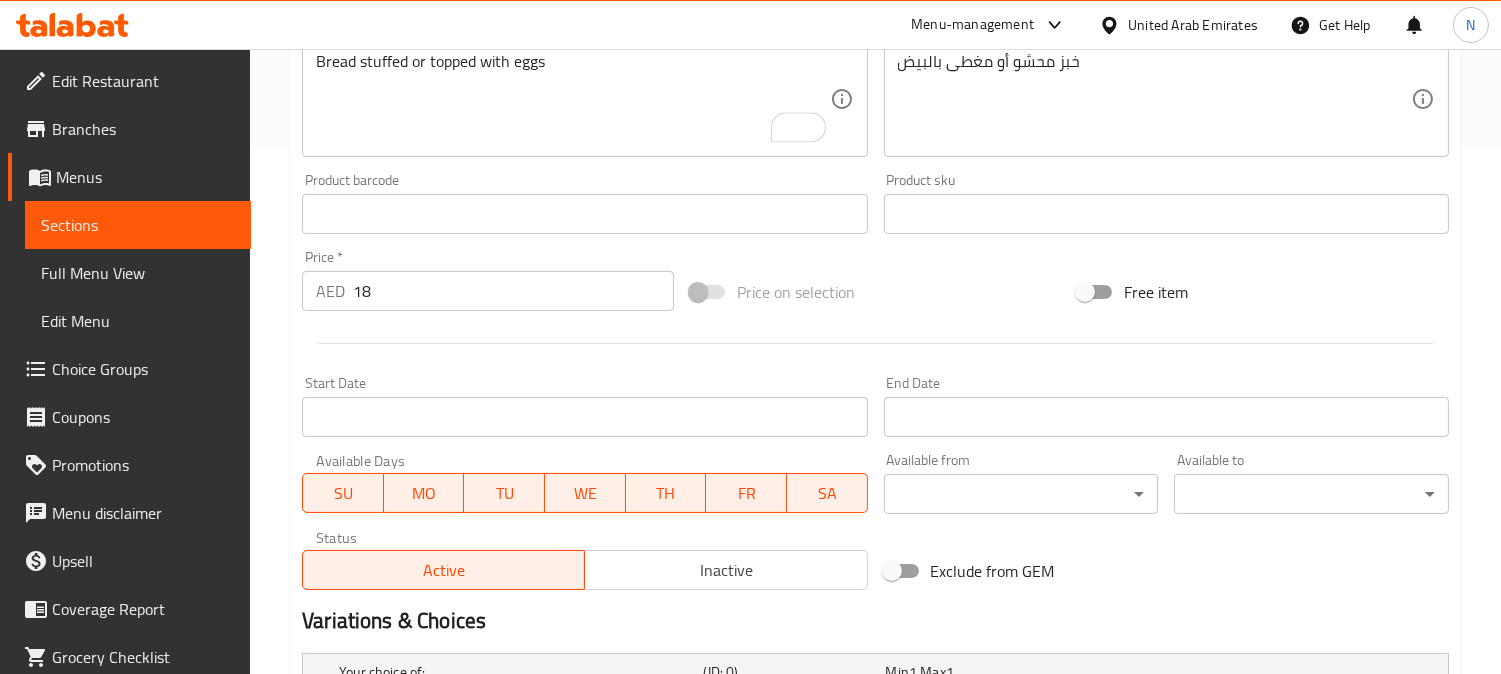 scroll, scrollTop: 177, scrollLeft: 0, axis: vertical 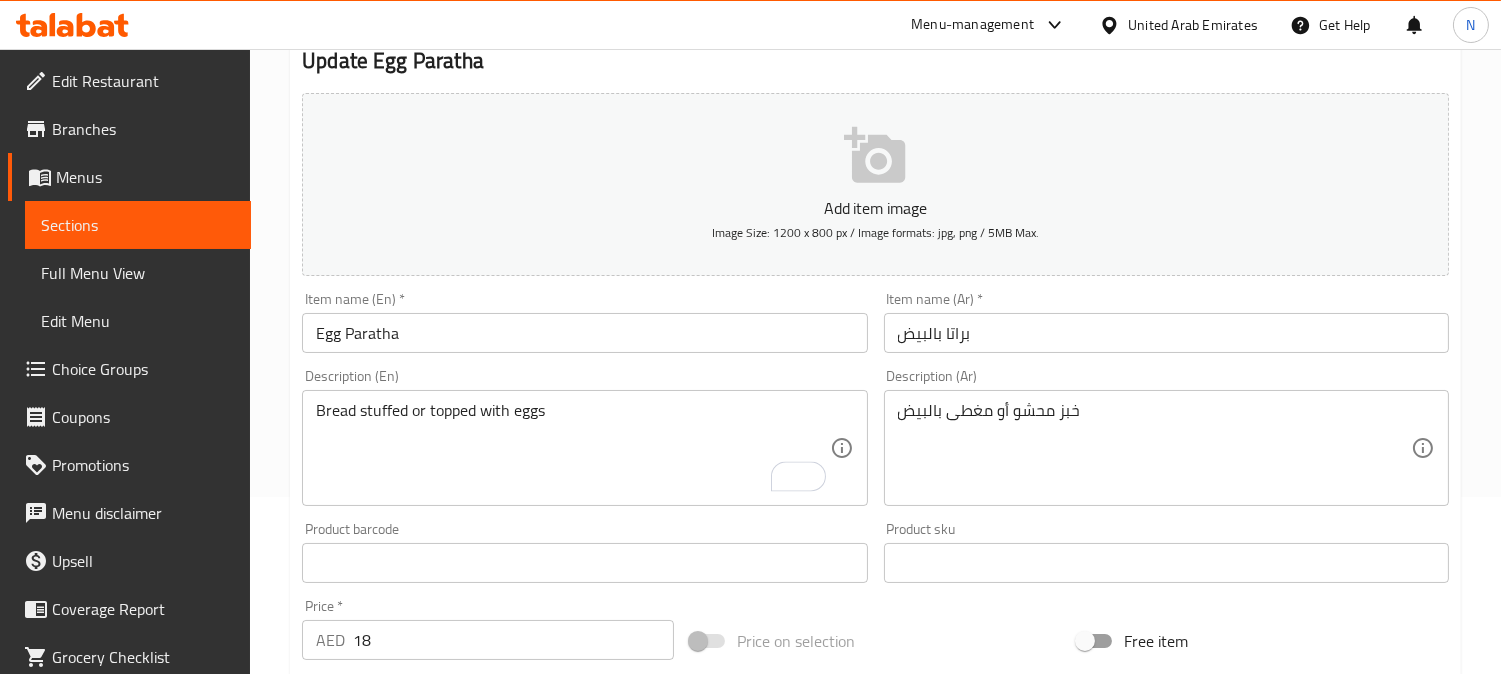type on "stuffed  with eggs" 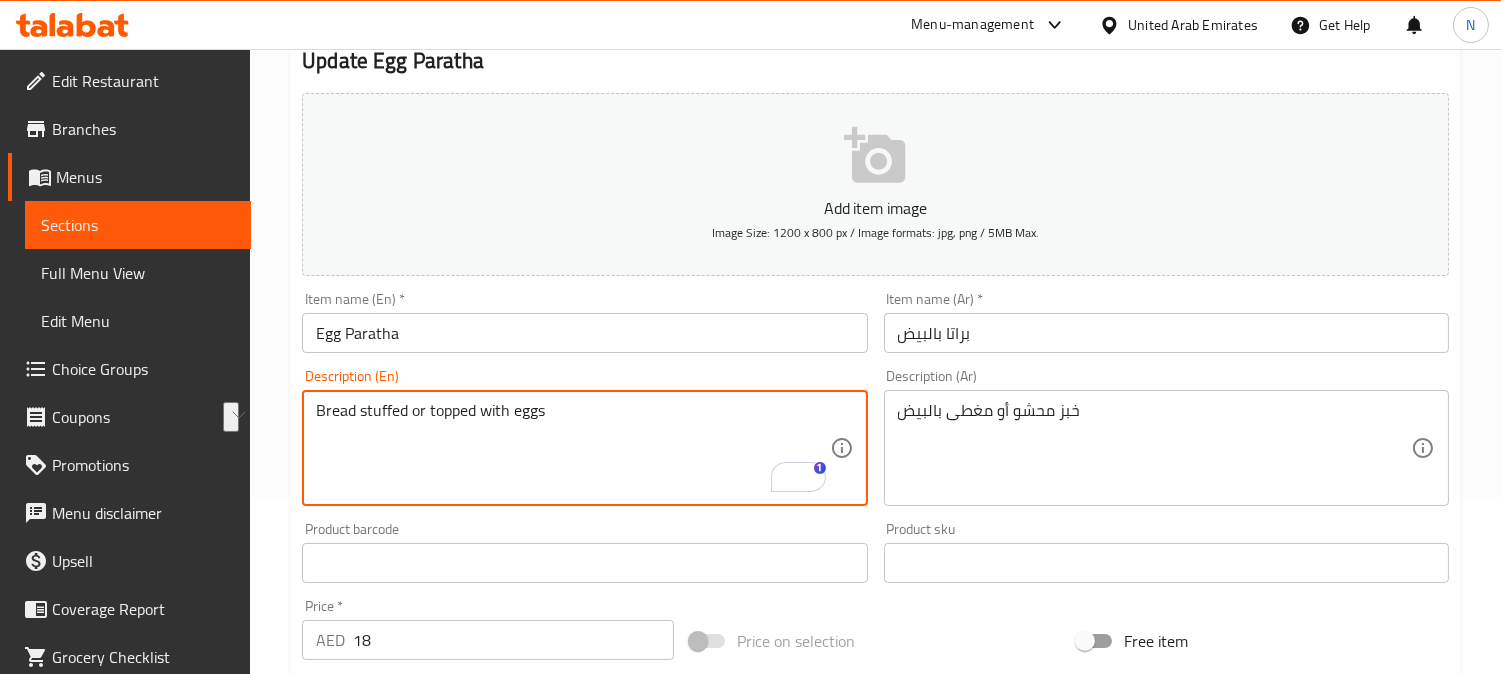 drag, startPoint x: 465, startPoint y: 416, endPoint x: 425, endPoint y: 433, distance: 43.462627 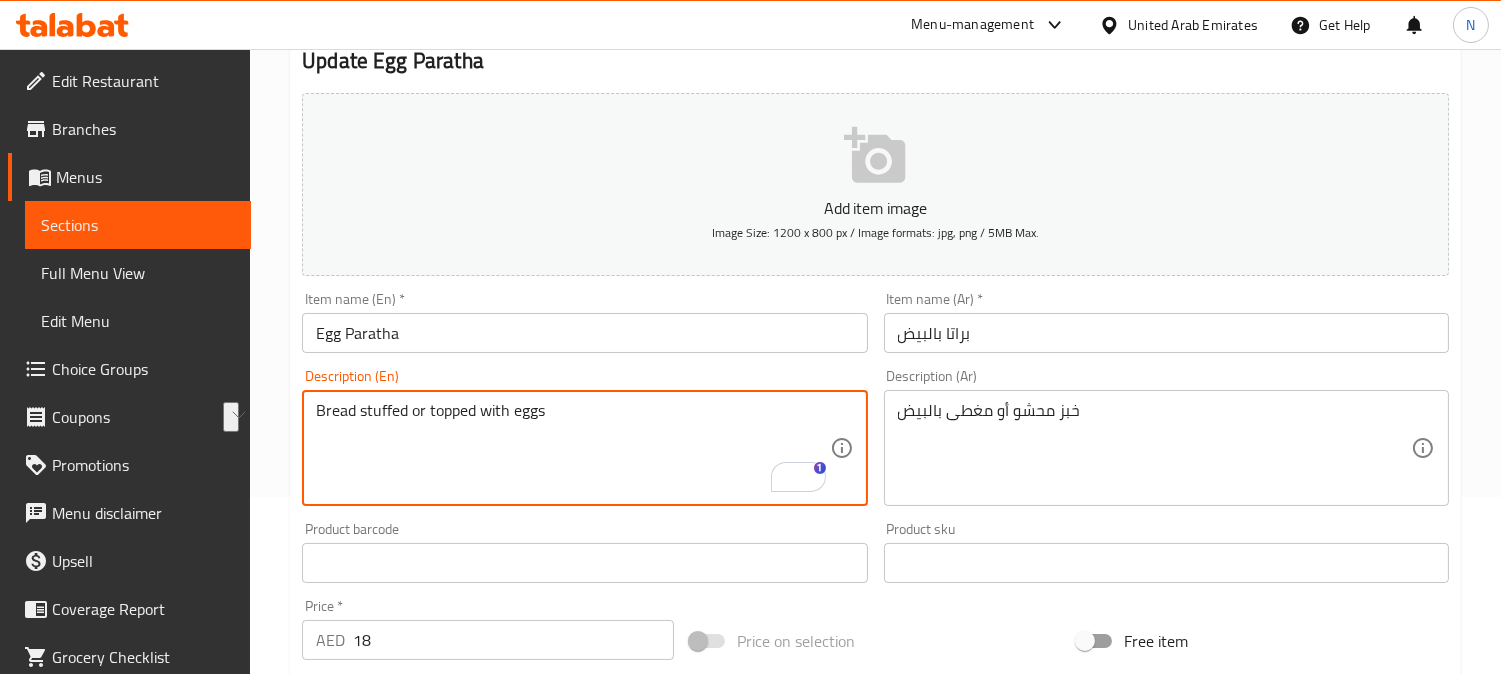 scroll, scrollTop: 844, scrollLeft: 0, axis: vertical 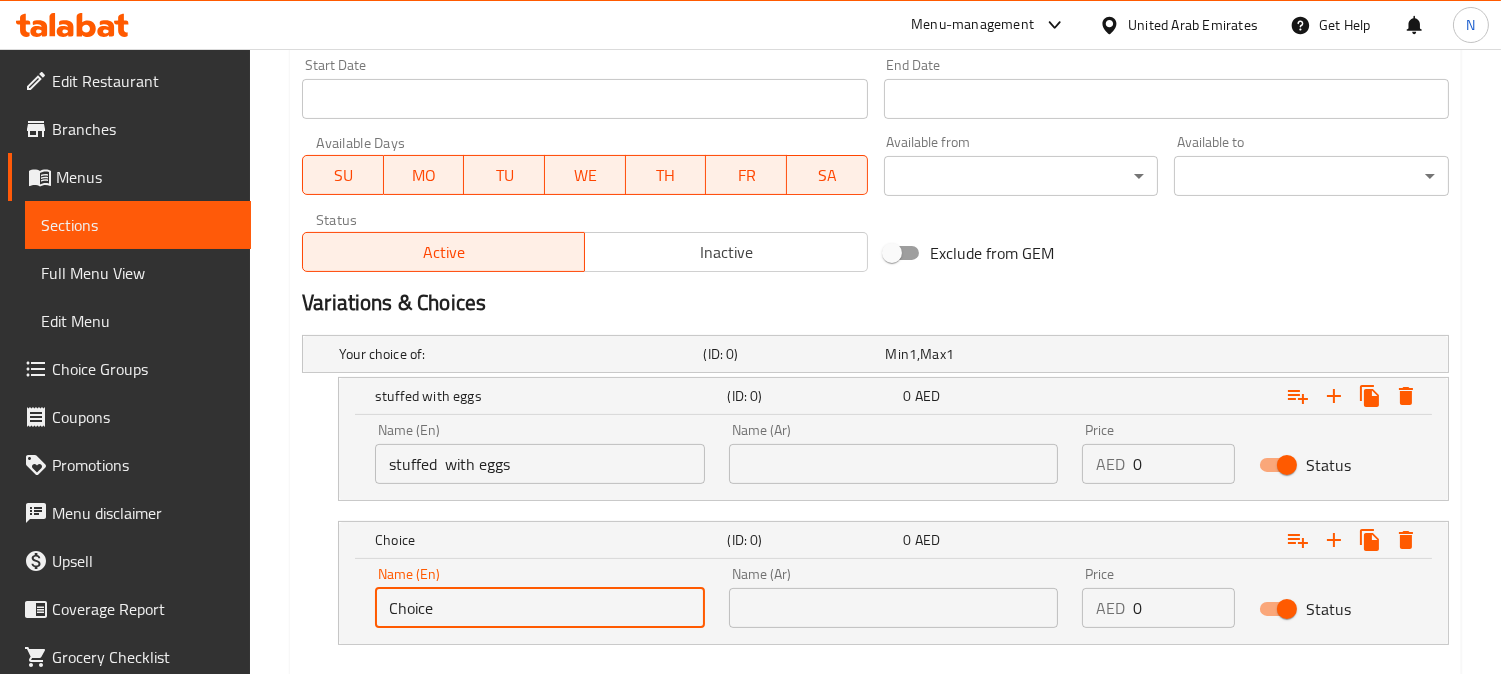 click on "Choice" at bounding box center (540, 608) 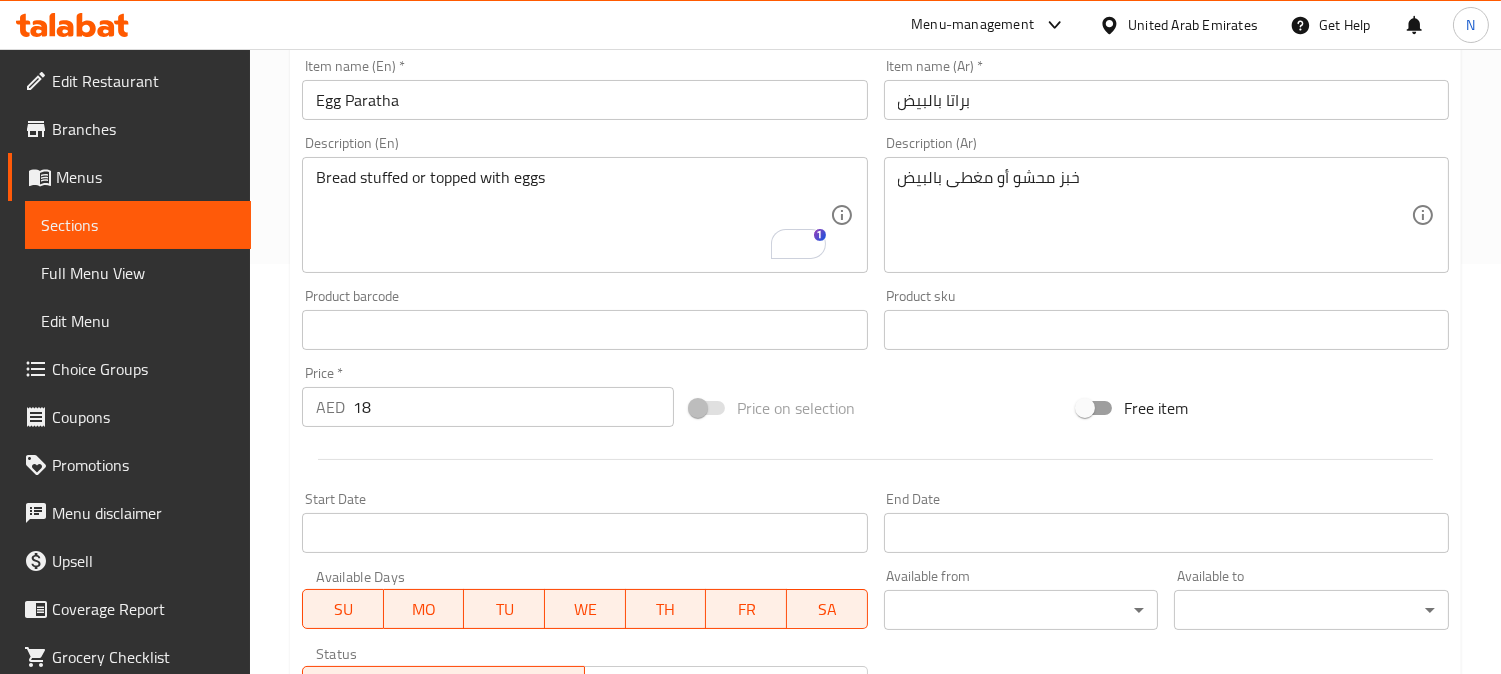 scroll, scrollTop: 400, scrollLeft: 0, axis: vertical 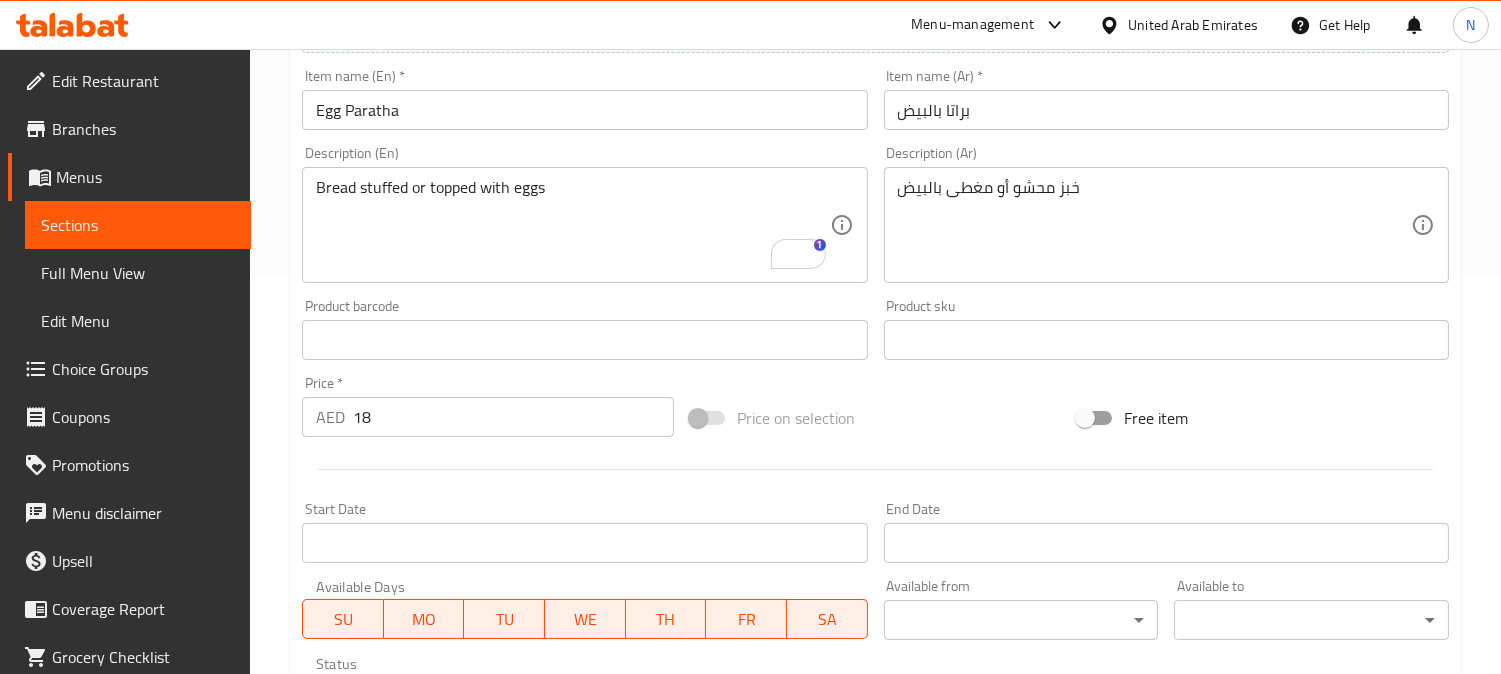 type on "topped with eggs" 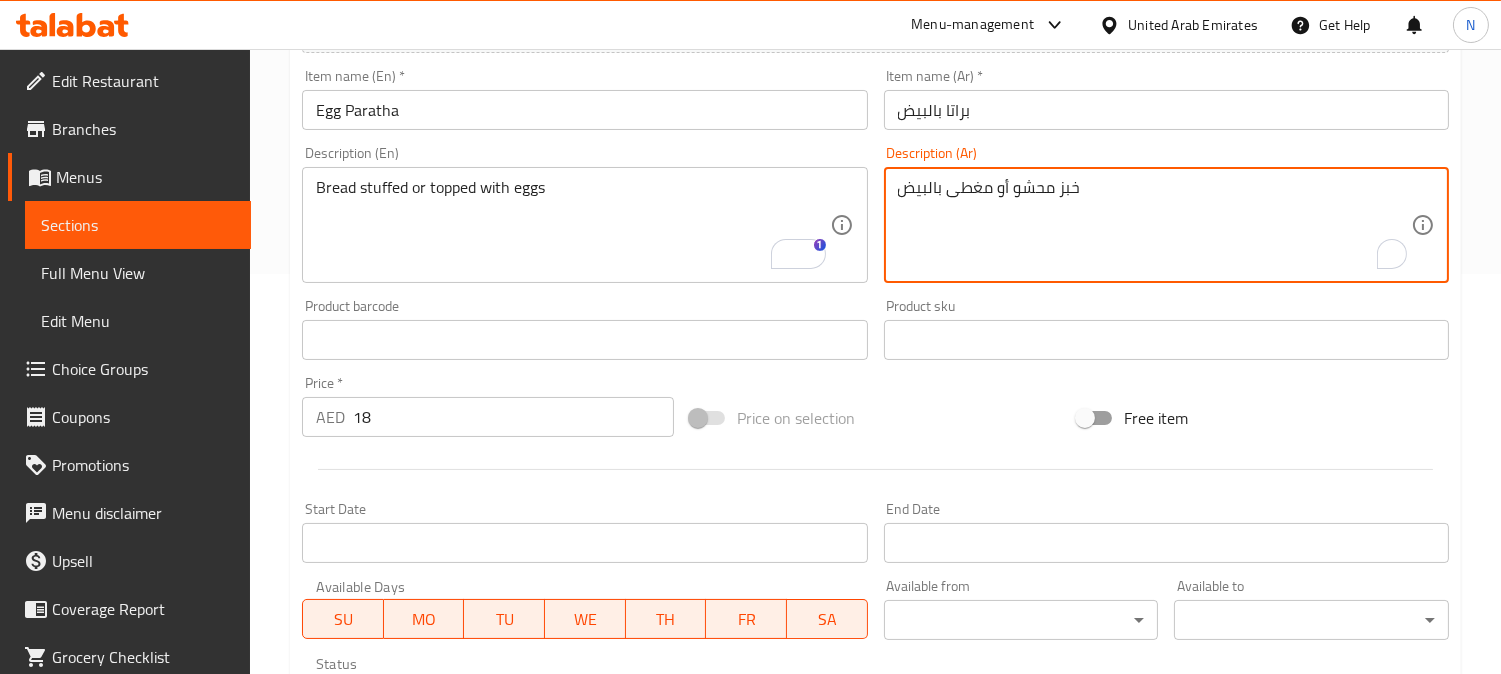 click on "خبز محشو أو مغطى بالبيض" at bounding box center (1154, 225) 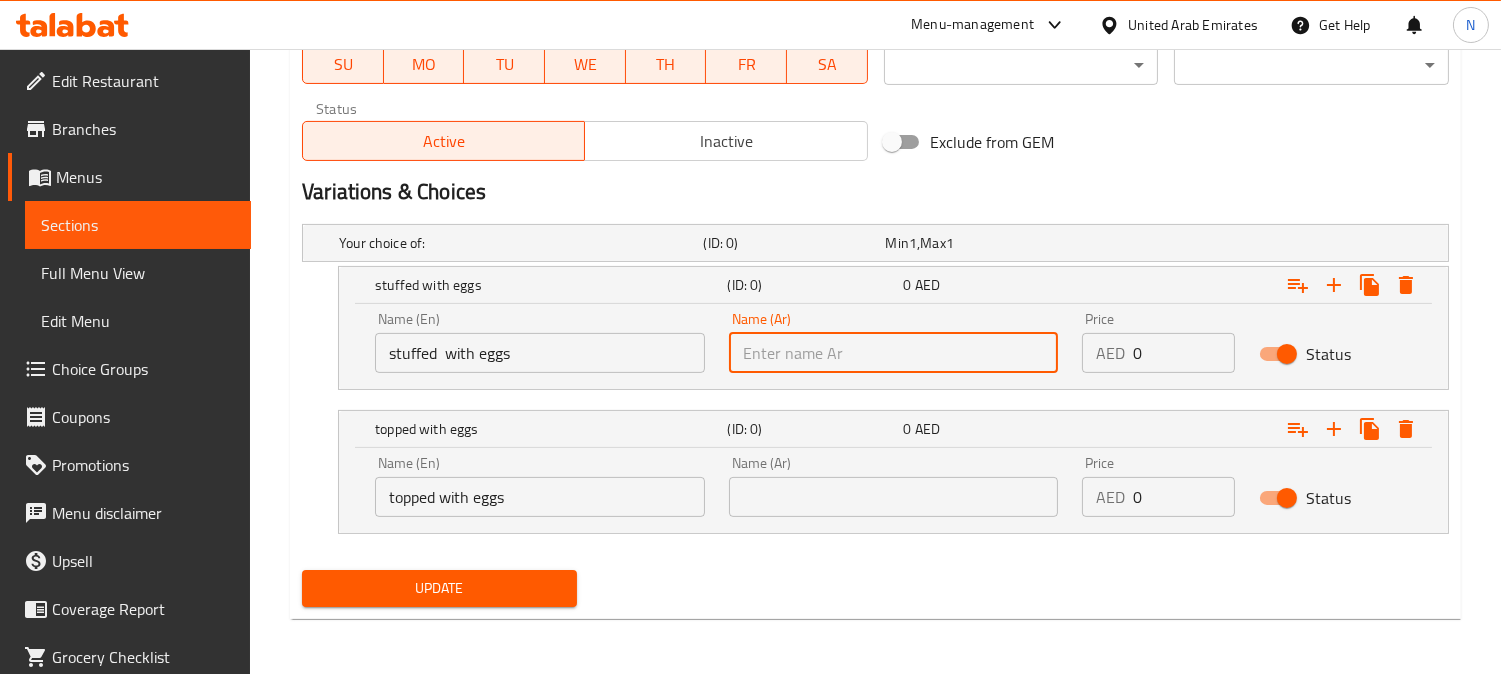 click at bounding box center (894, 353) 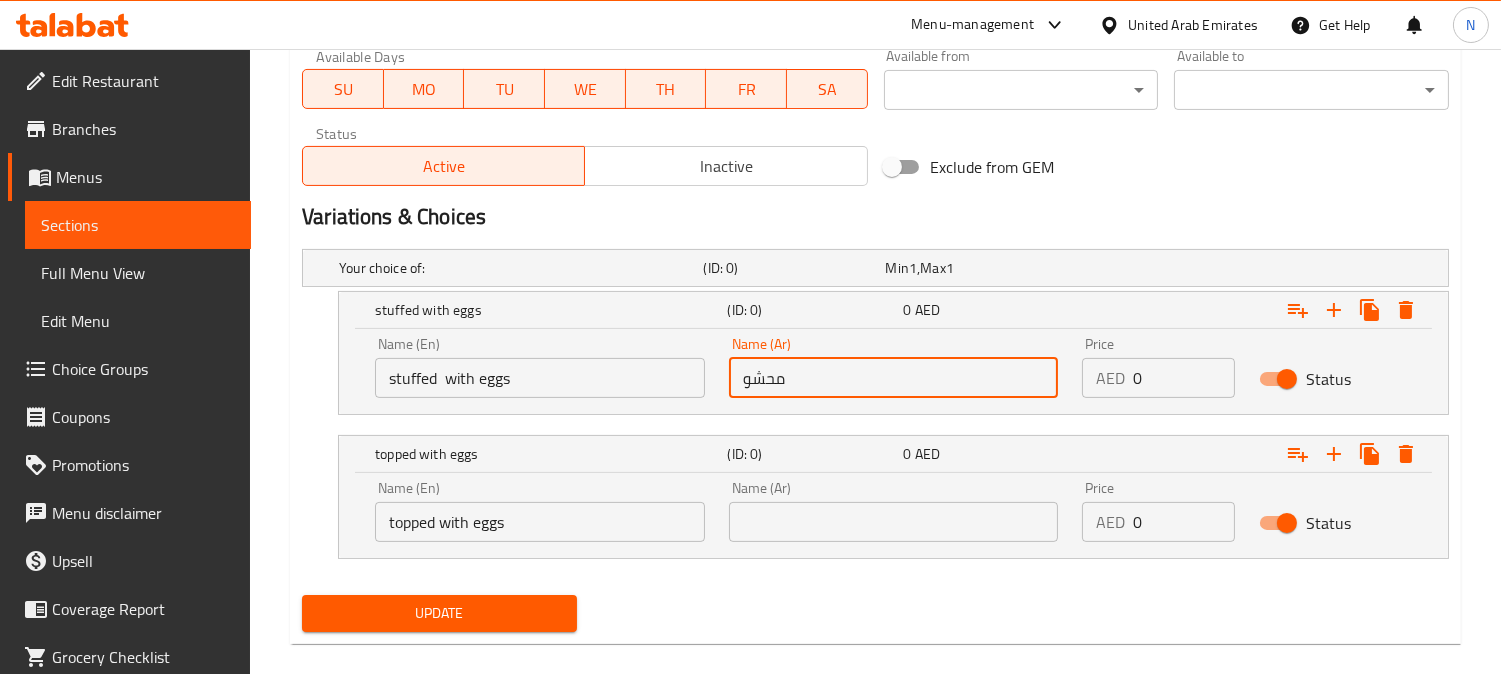 scroll, scrollTop: 288, scrollLeft: 0, axis: vertical 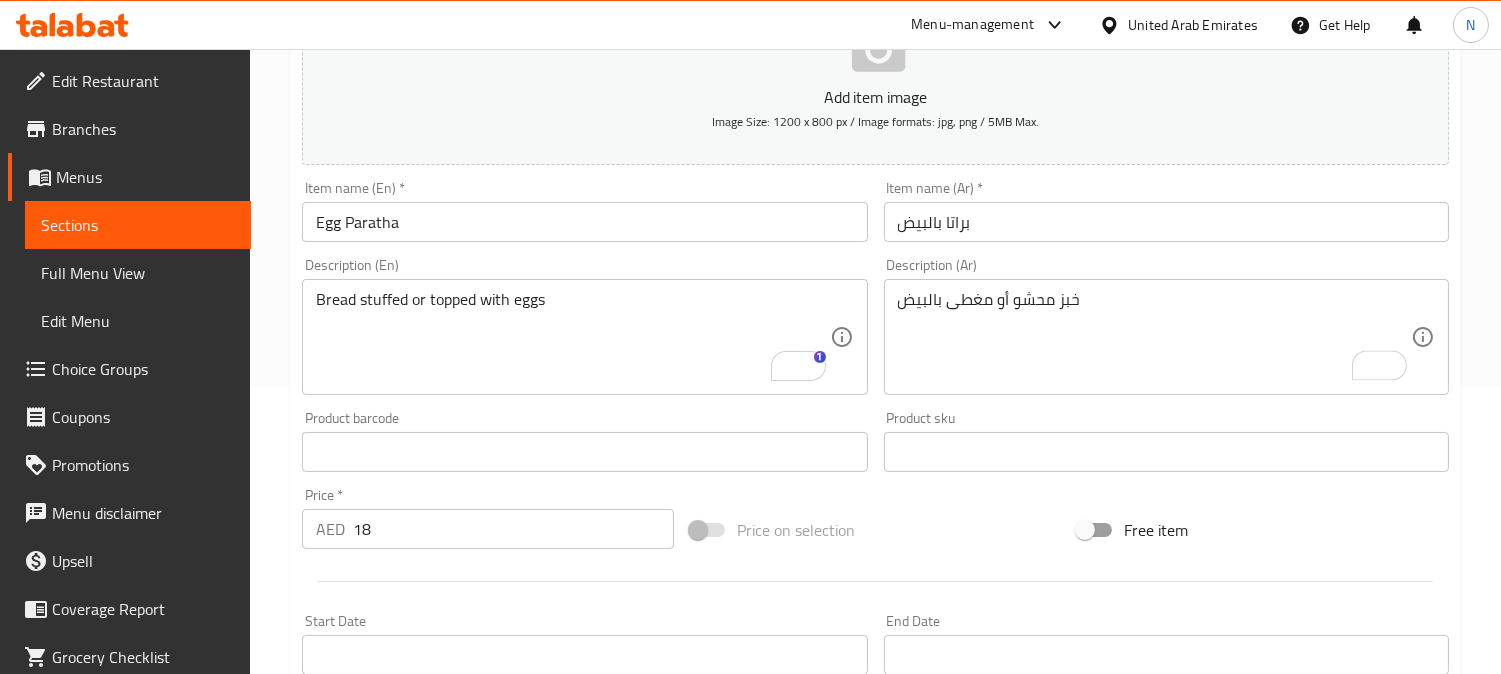 type on "محشو" 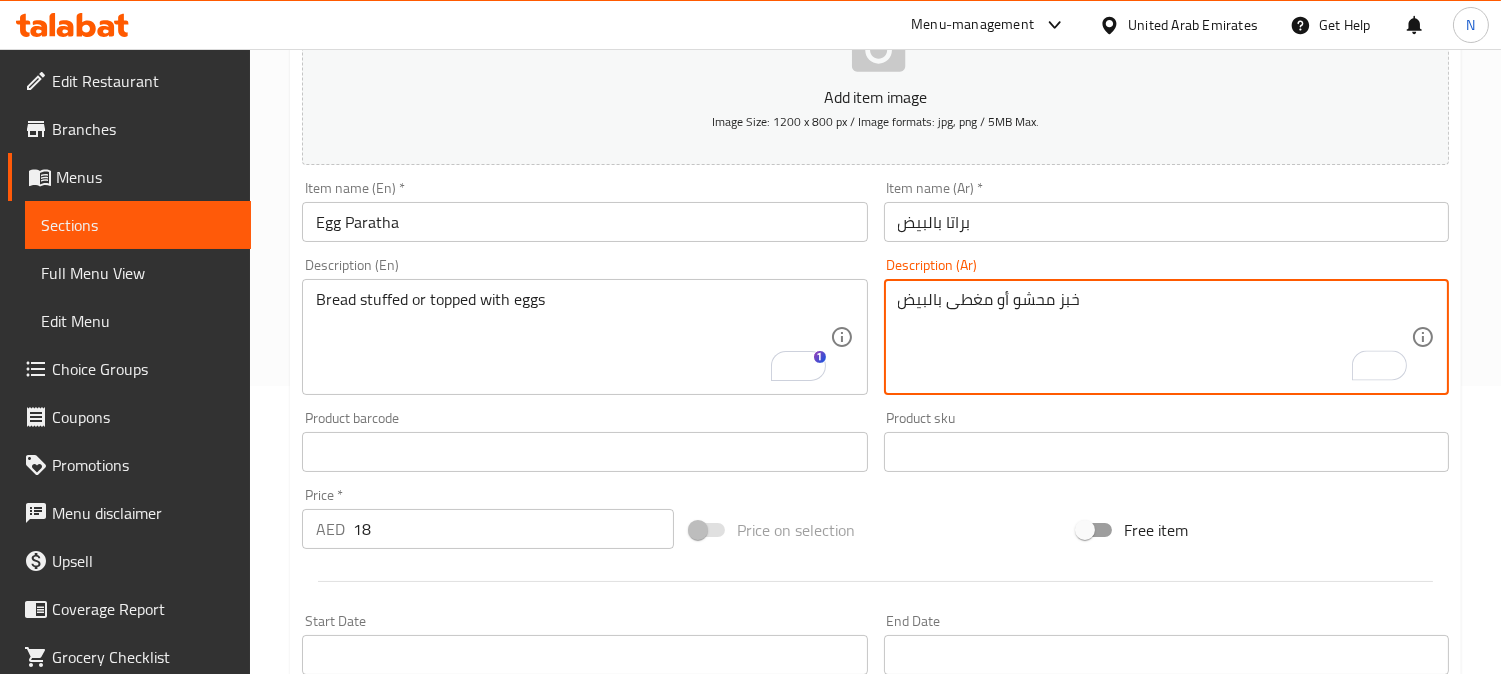 drag, startPoint x: 912, startPoint y: 314, endPoint x: 994, endPoint y: 331, distance: 83.74366 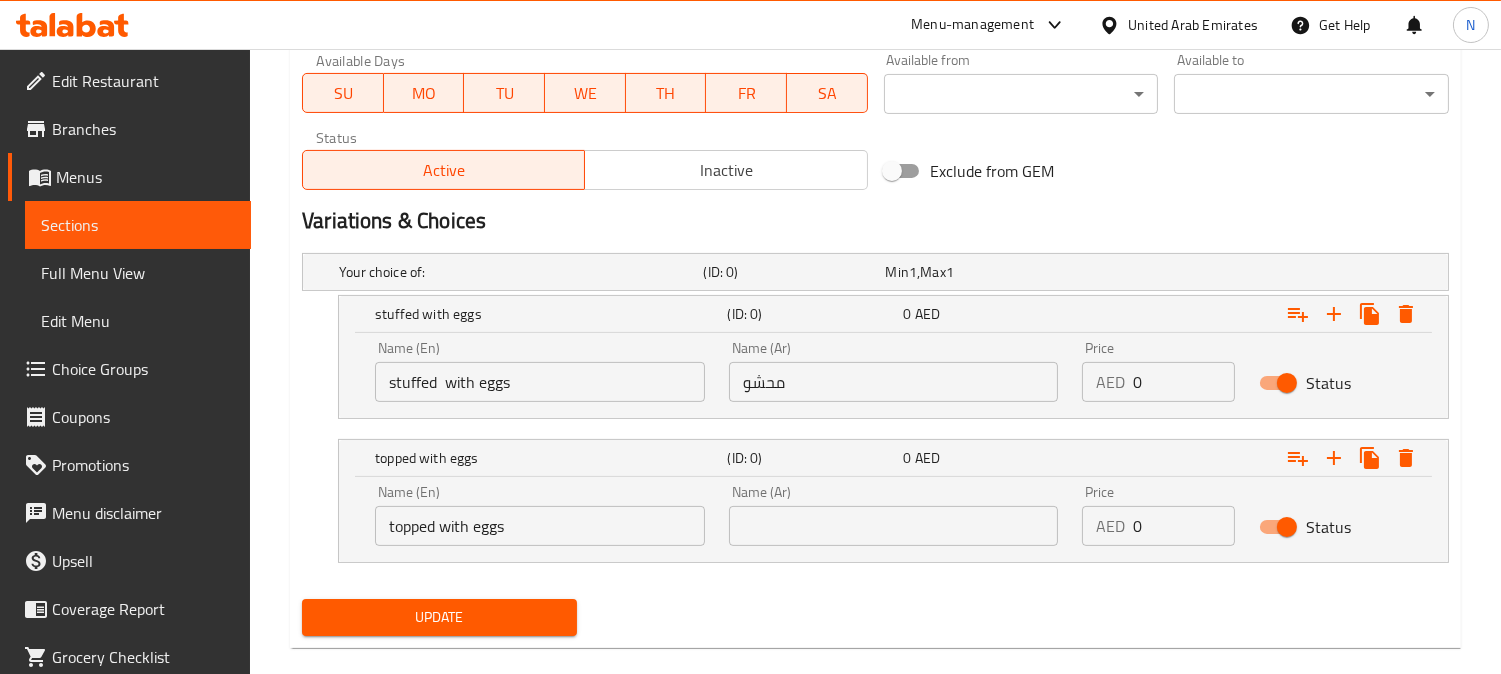 scroll, scrollTop: 955, scrollLeft: 0, axis: vertical 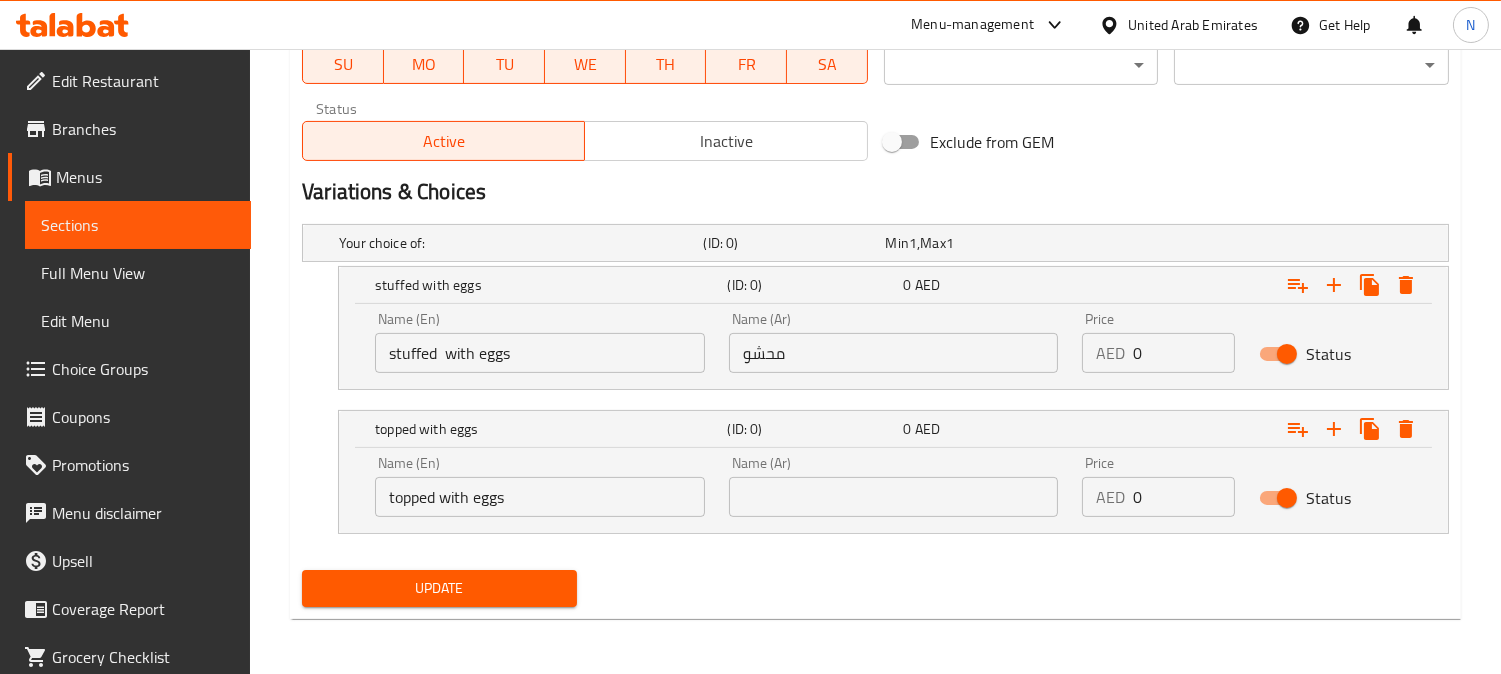 click at bounding box center (894, 497) 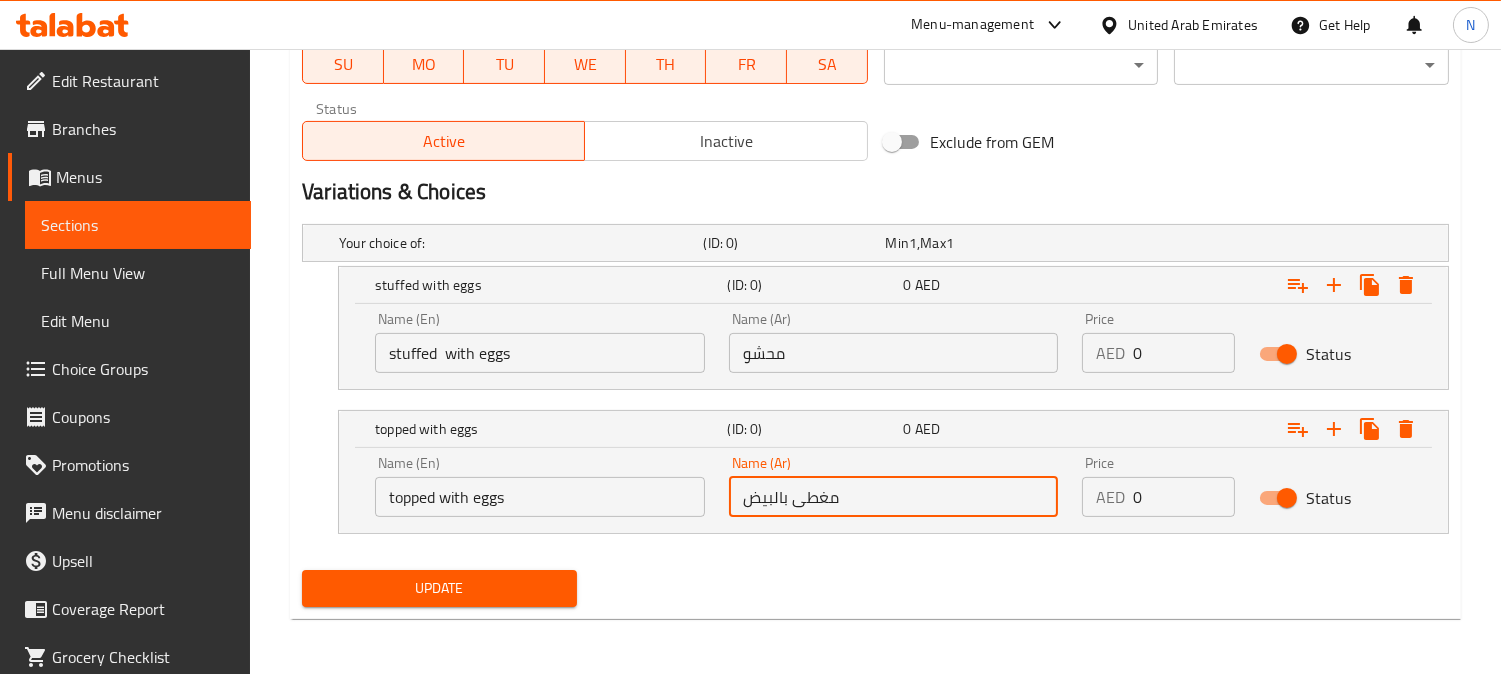 click on "مغطى بالبيض" at bounding box center [894, 497] 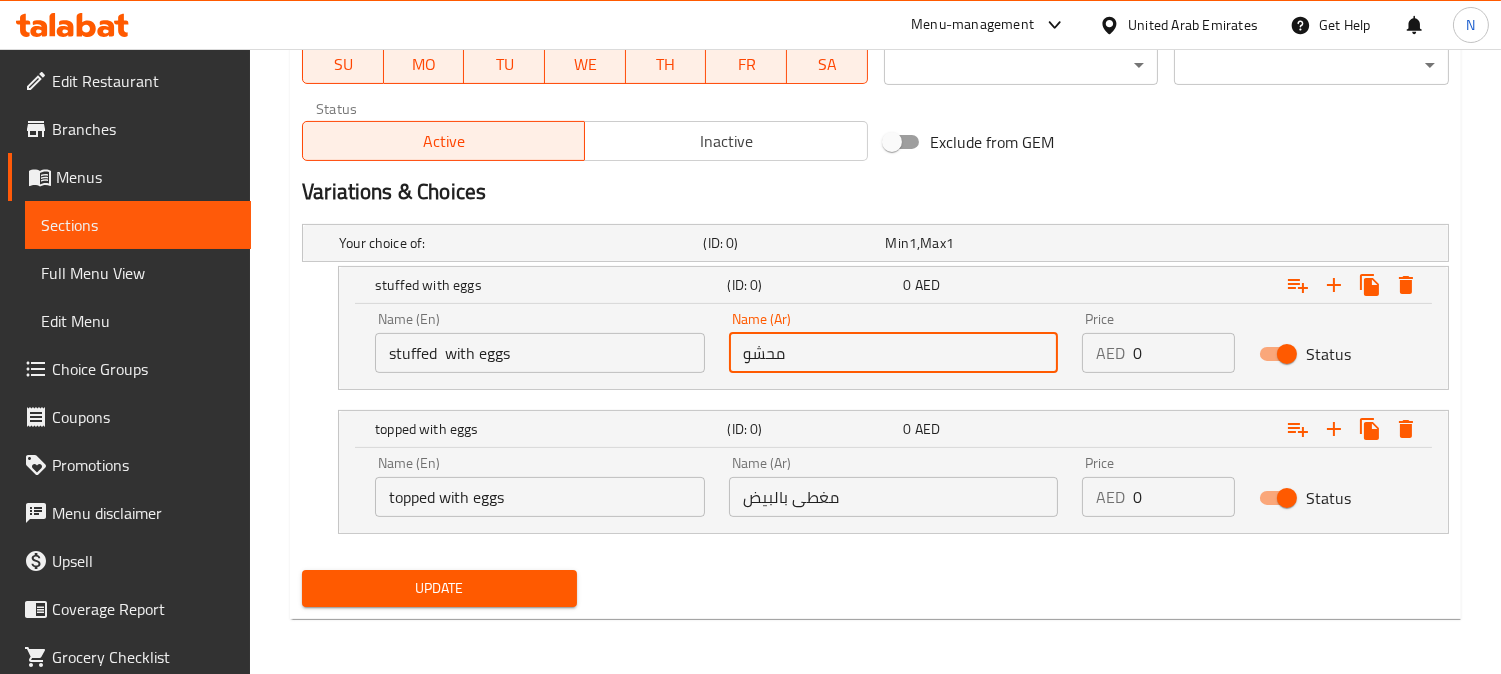 click on "محشو" at bounding box center [894, 353] 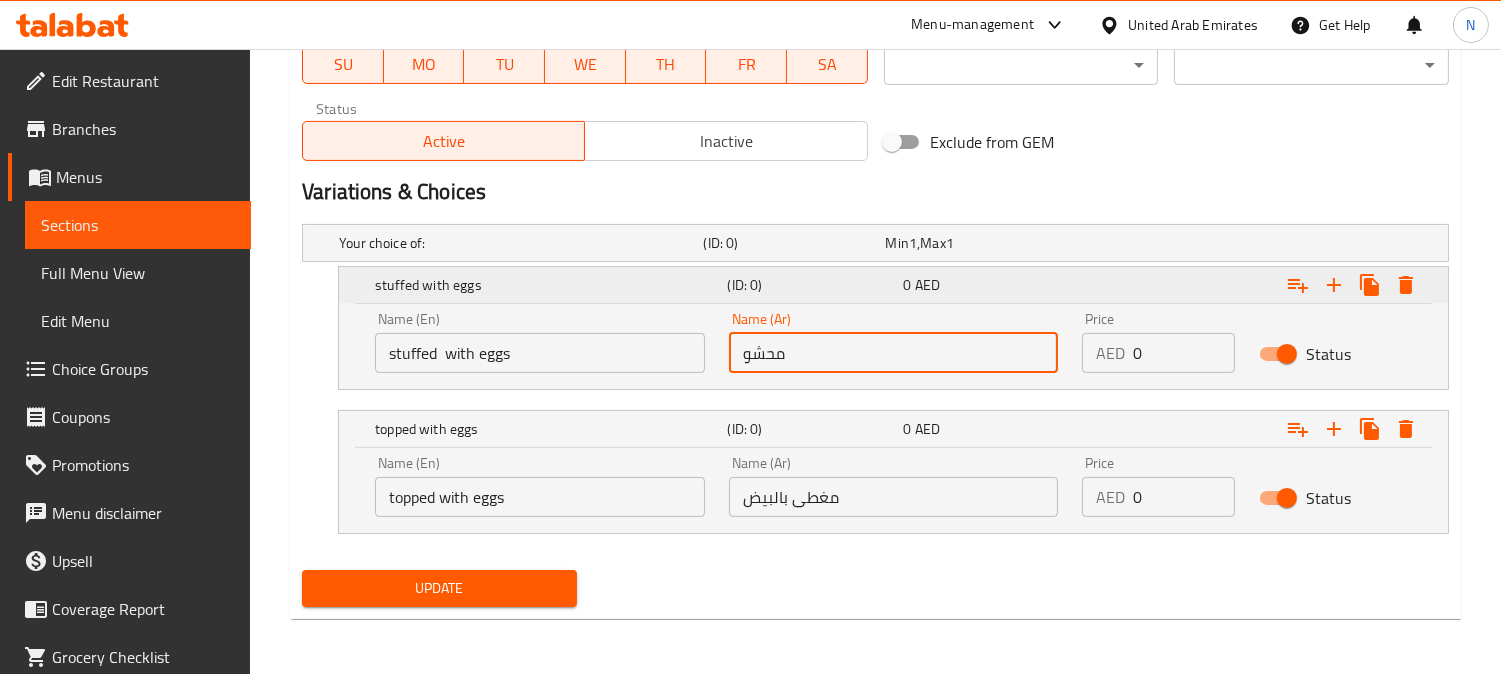 paste on "بالبيض" 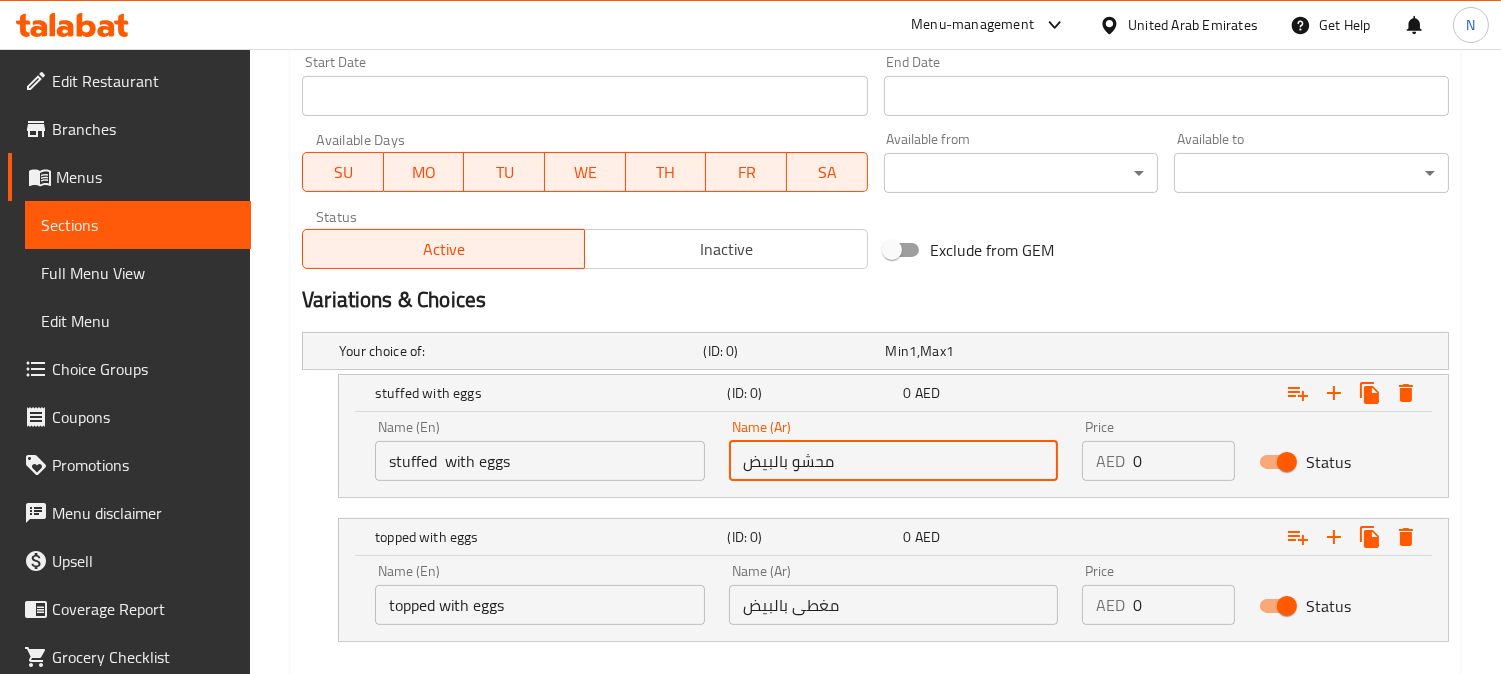 scroll, scrollTop: 622, scrollLeft: 0, axis: vertical 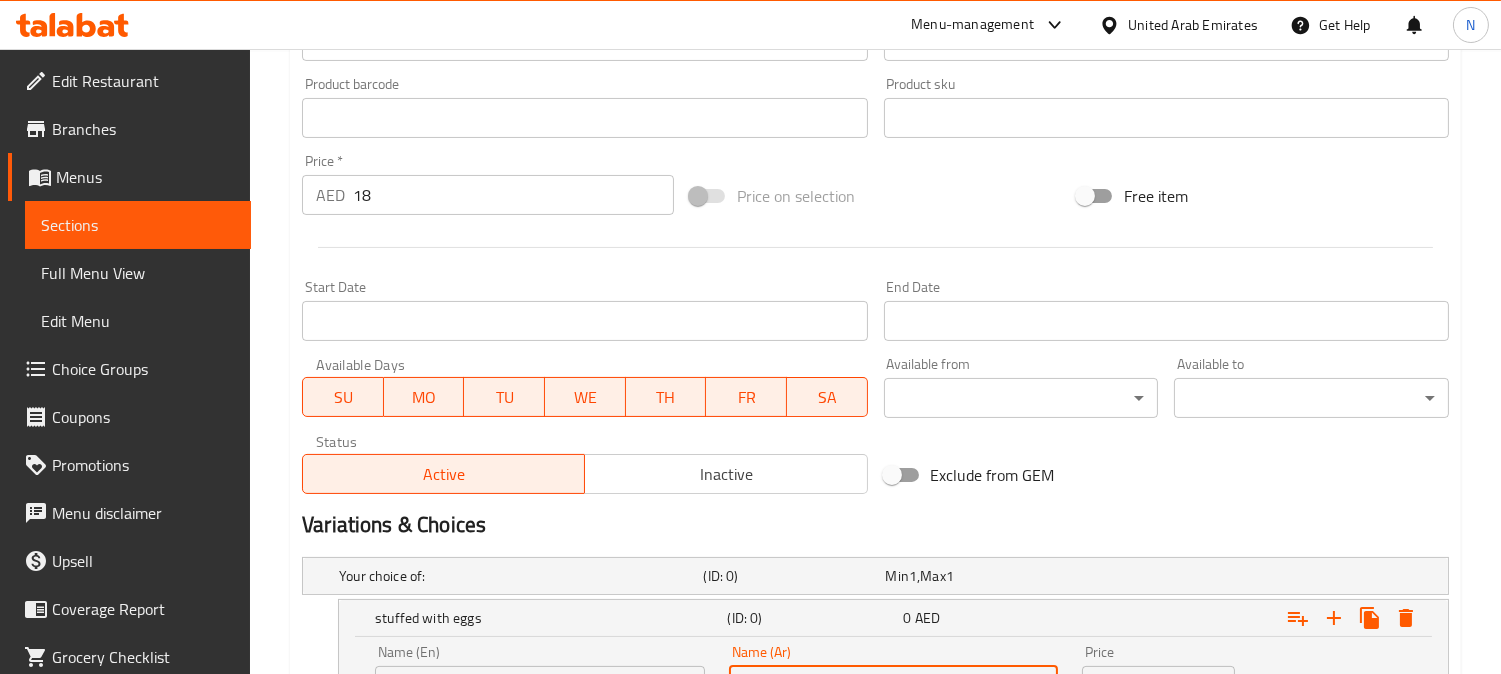 type on "محشو بالبيض" 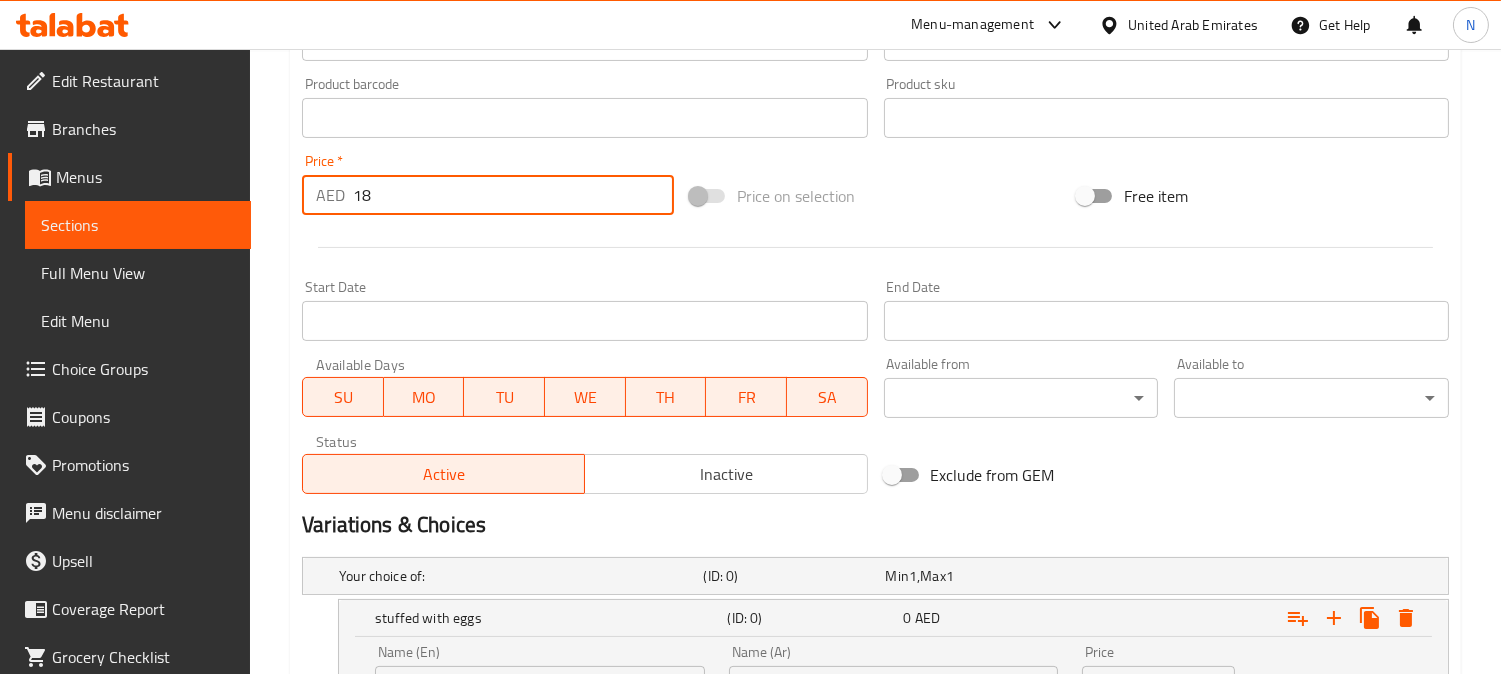 click on "18" at bounding box center [513, 195] 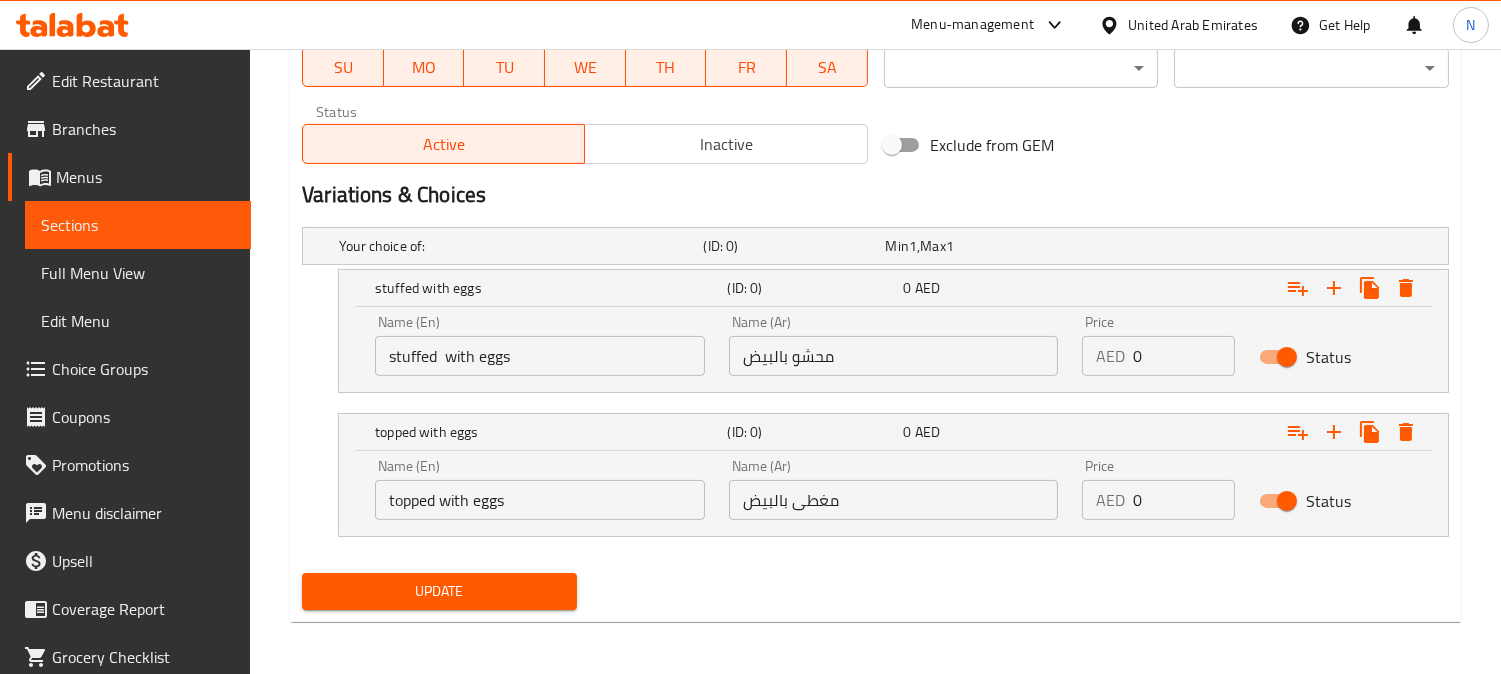 scroll, scrollTop: 955, scrollLeft: 0, axis: vertical 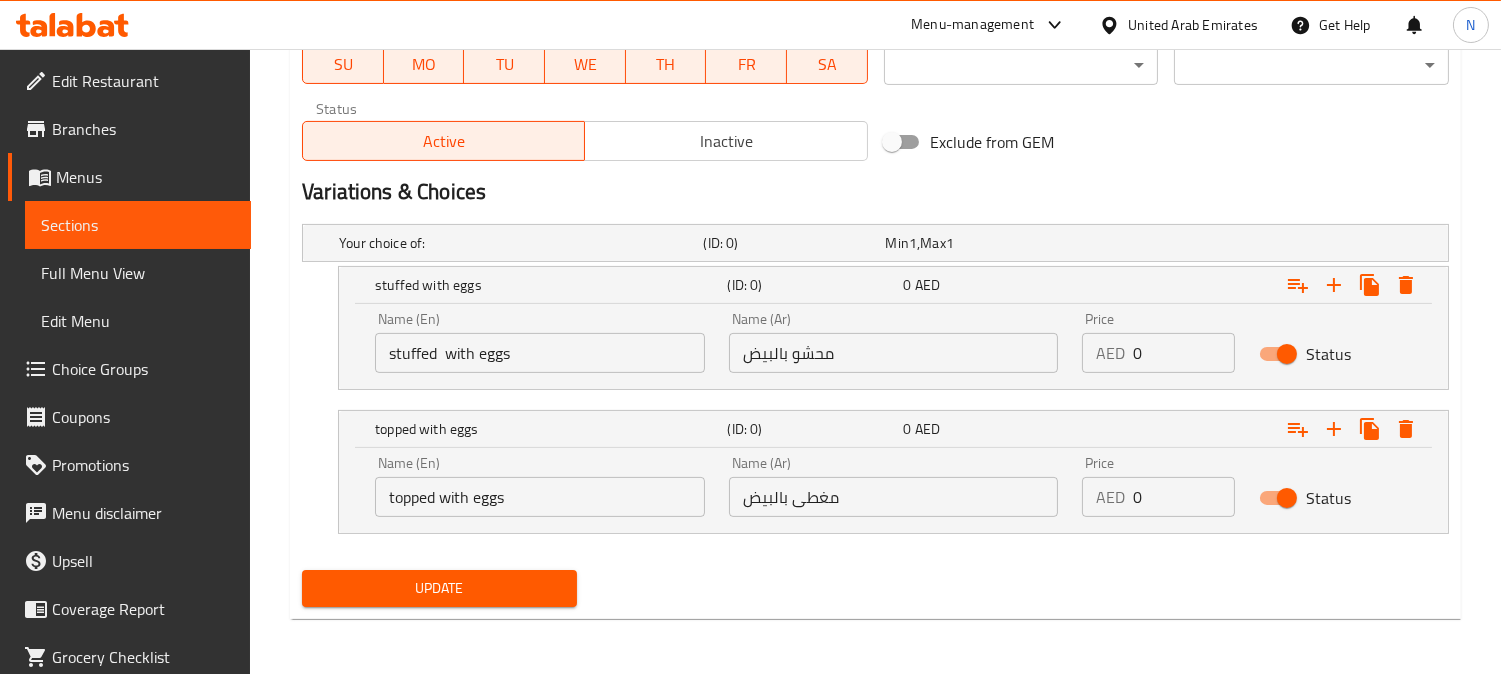 type on "0" 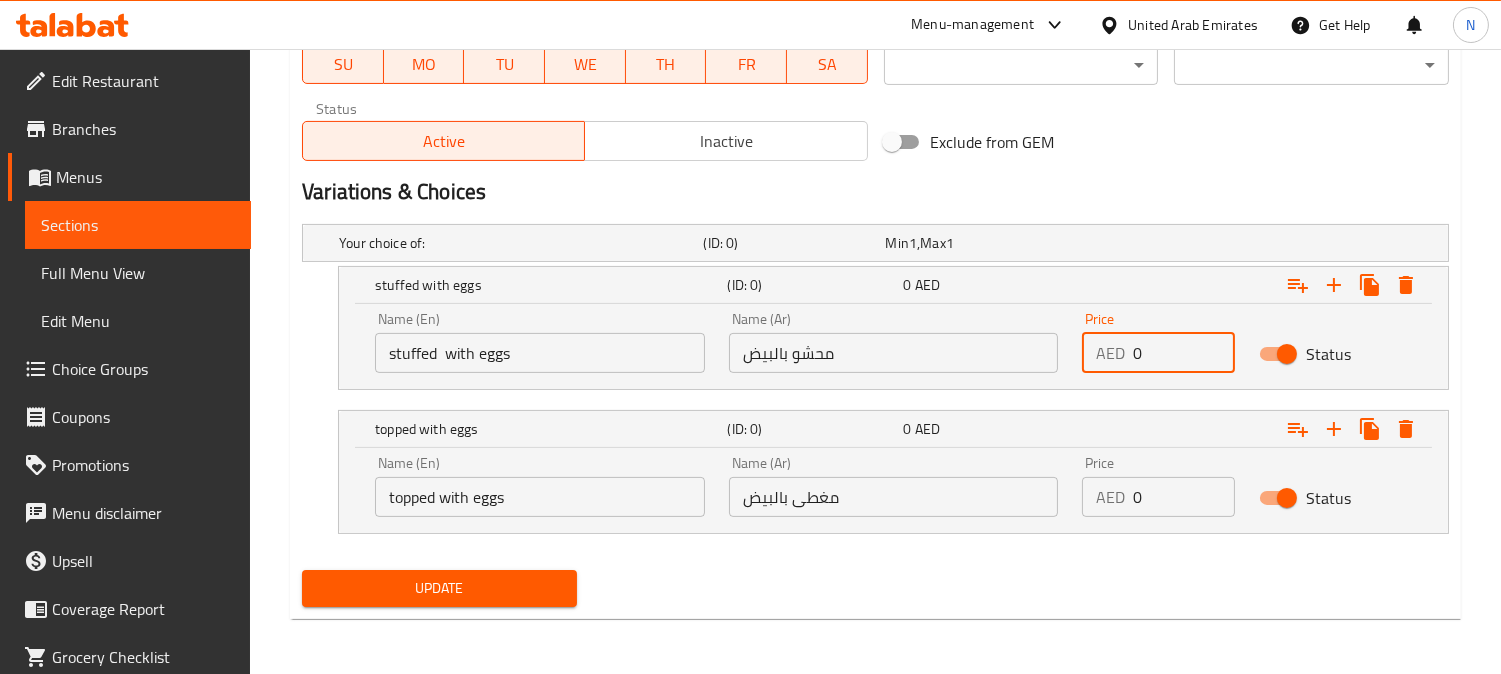 click on "0" at bounding box center [1184, 353] 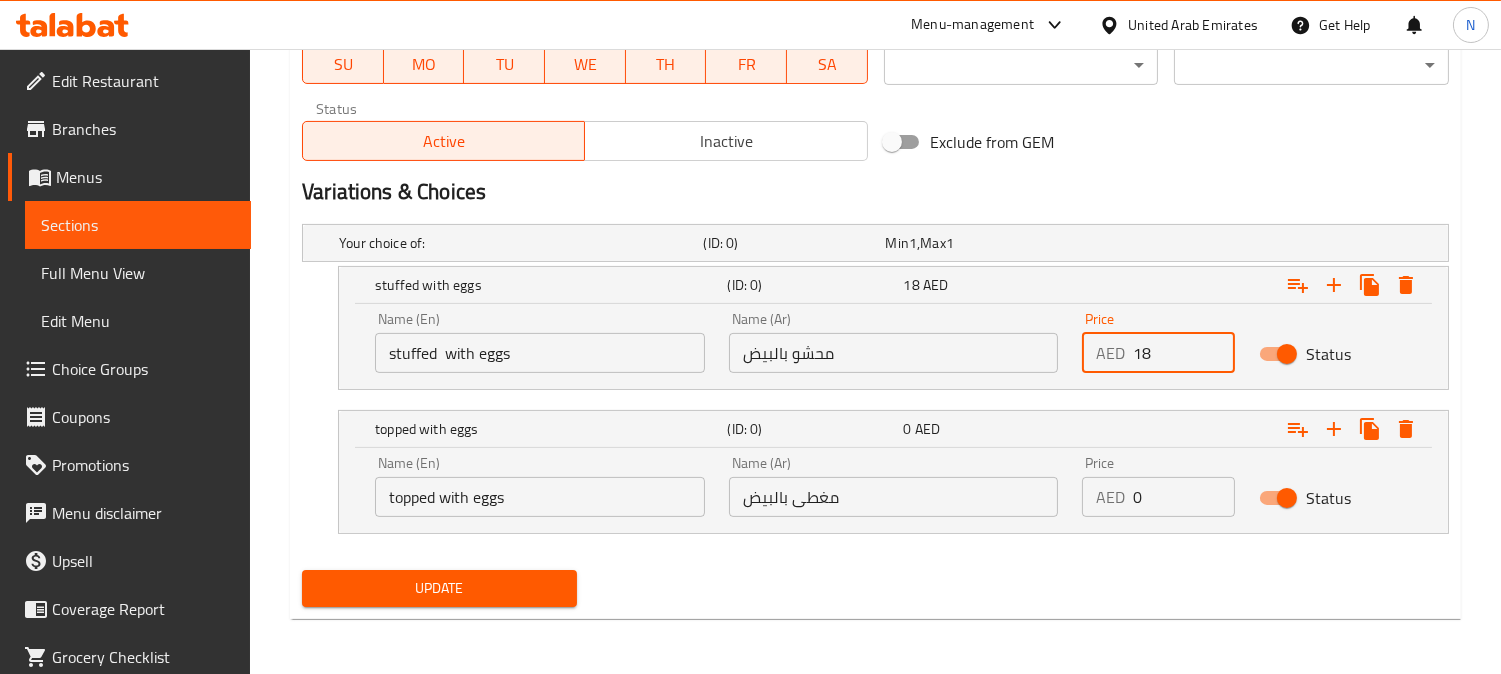 type on "18" 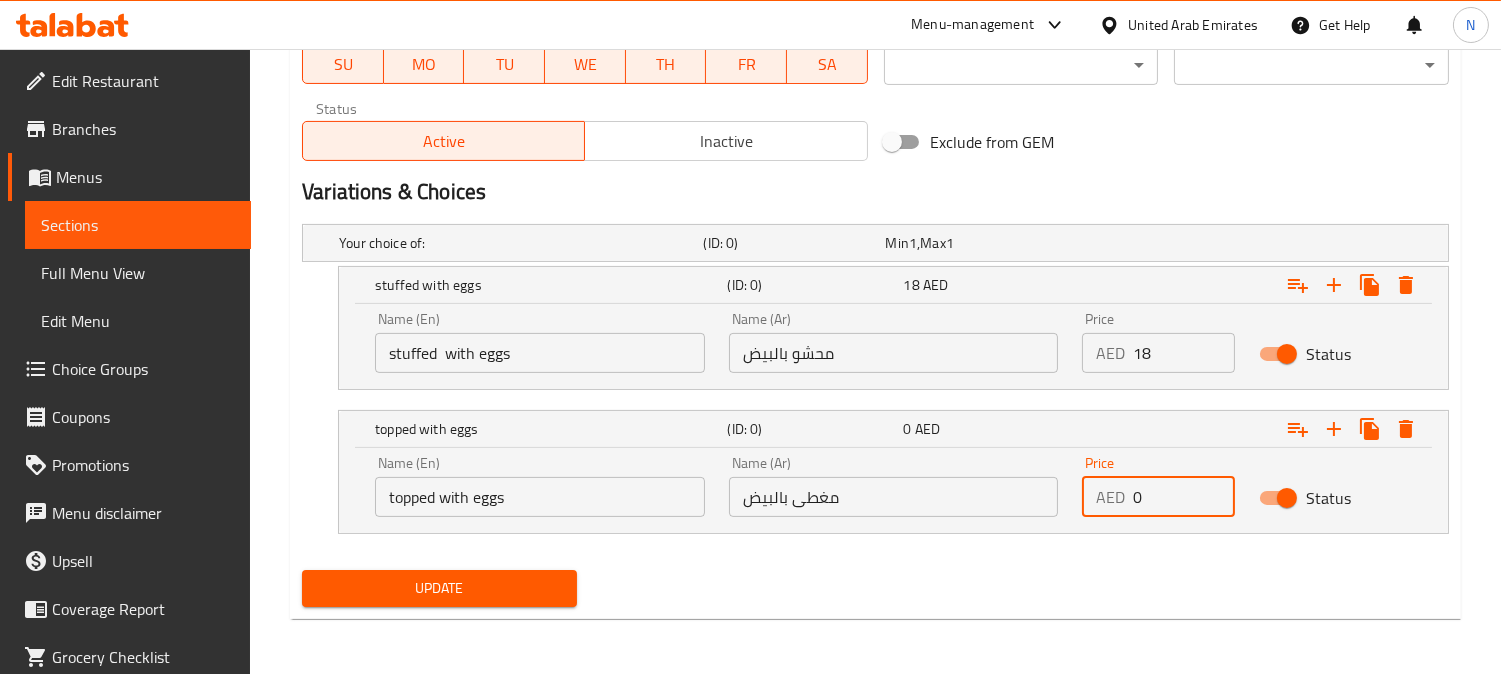click on "0" at bounding box center (1184, 497) 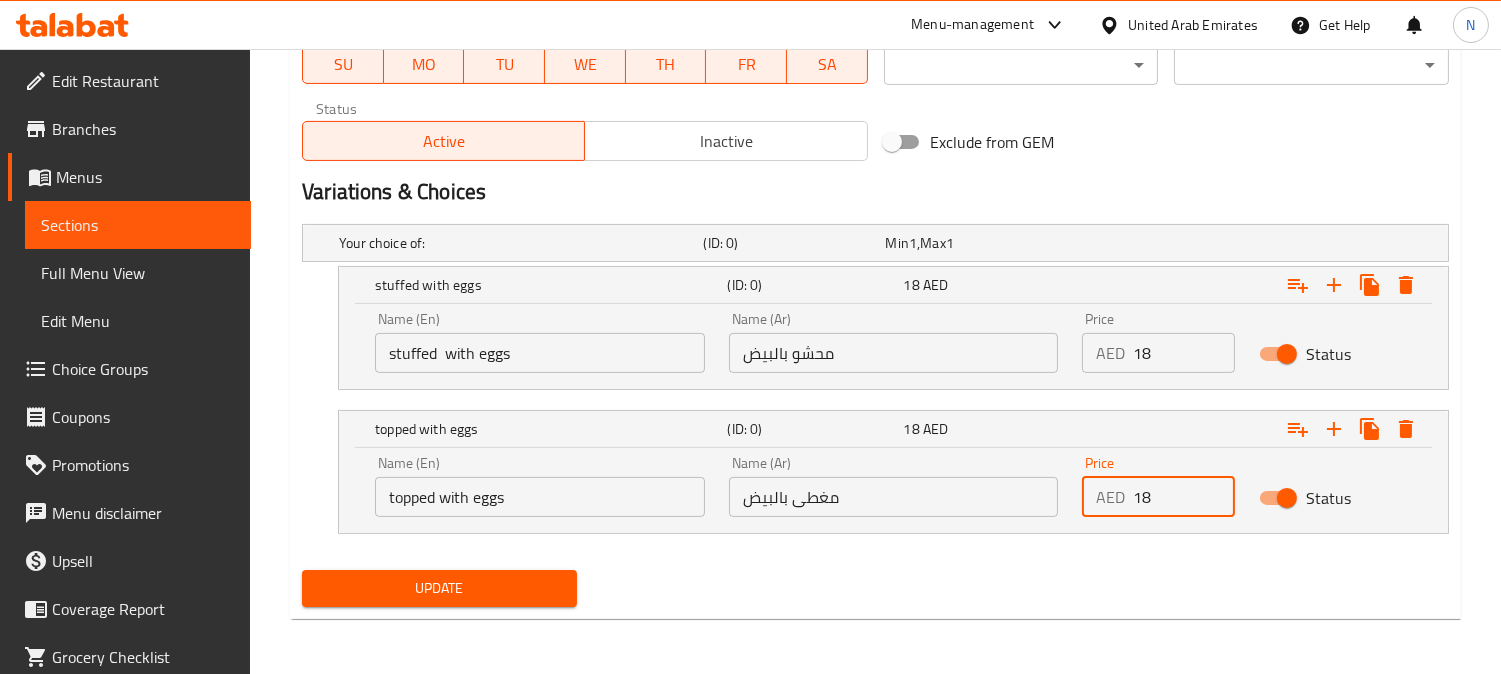 type on "18" 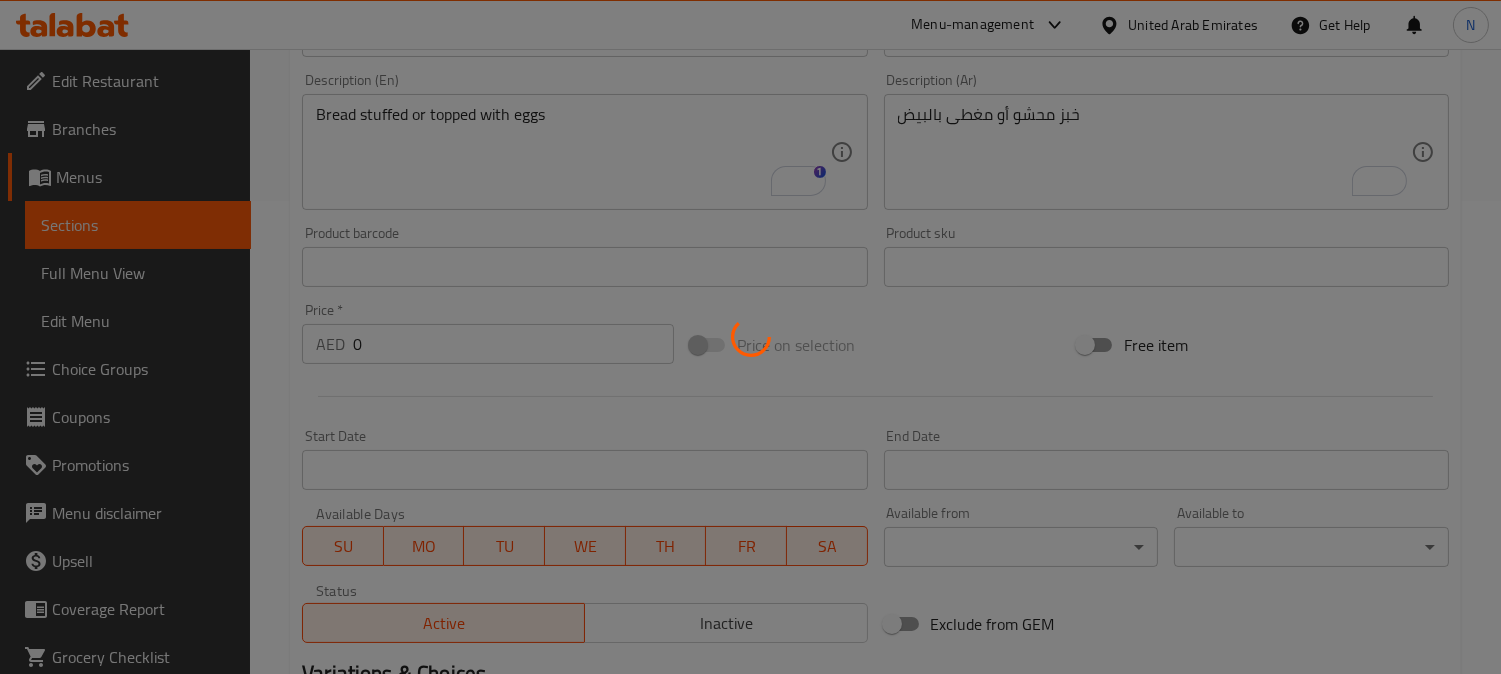 scroll, scrollTop: 177, scrollLeft: 0, axis: vertical 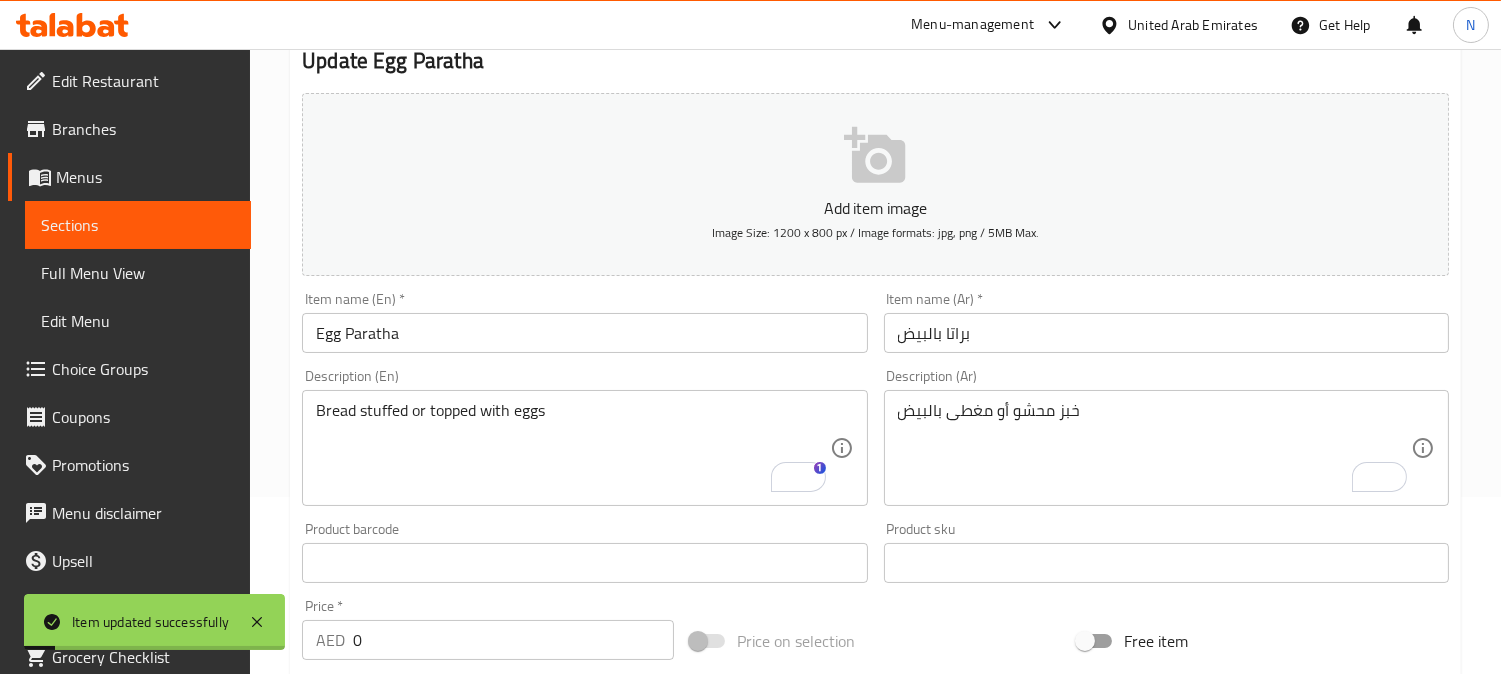 click on "Full Menu View" at bounding box center (138, 273) 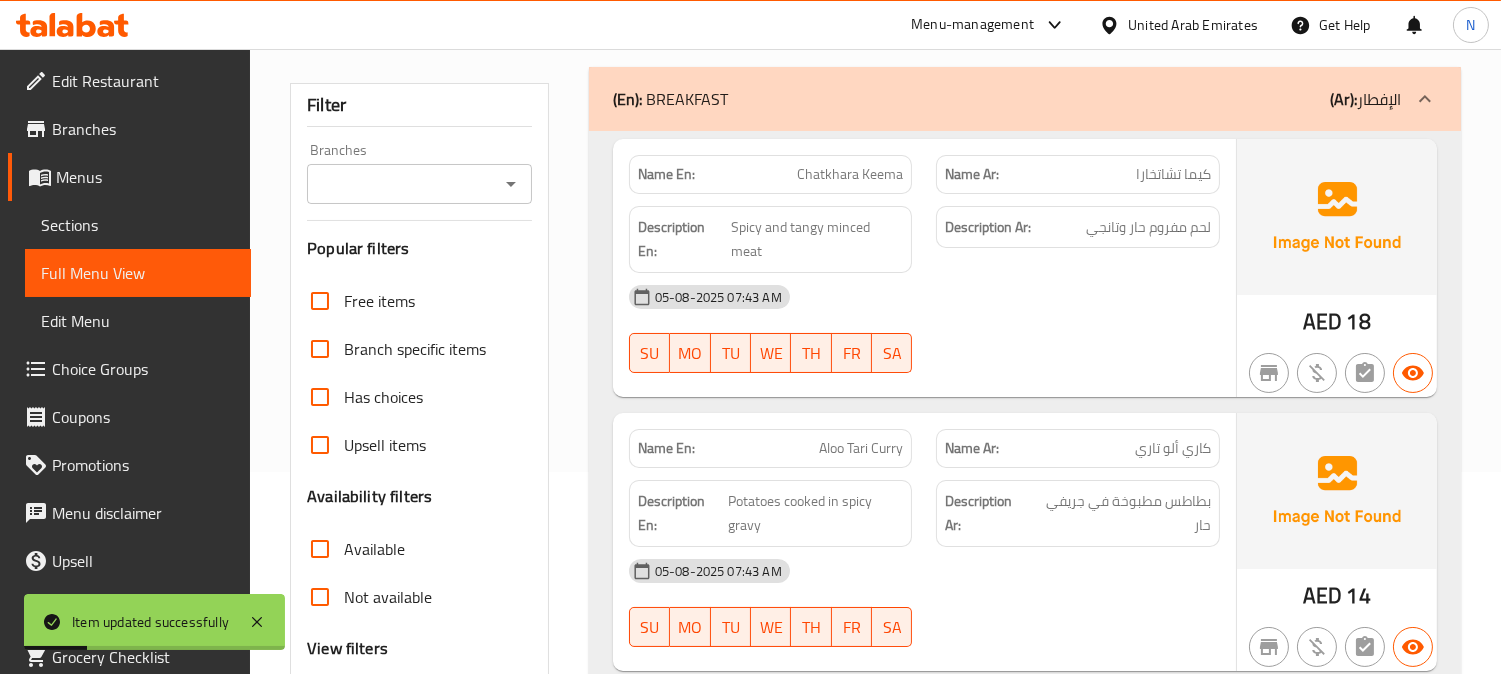 scroll, scrollTop: 400, scrollLeft: 0, axis: vertical 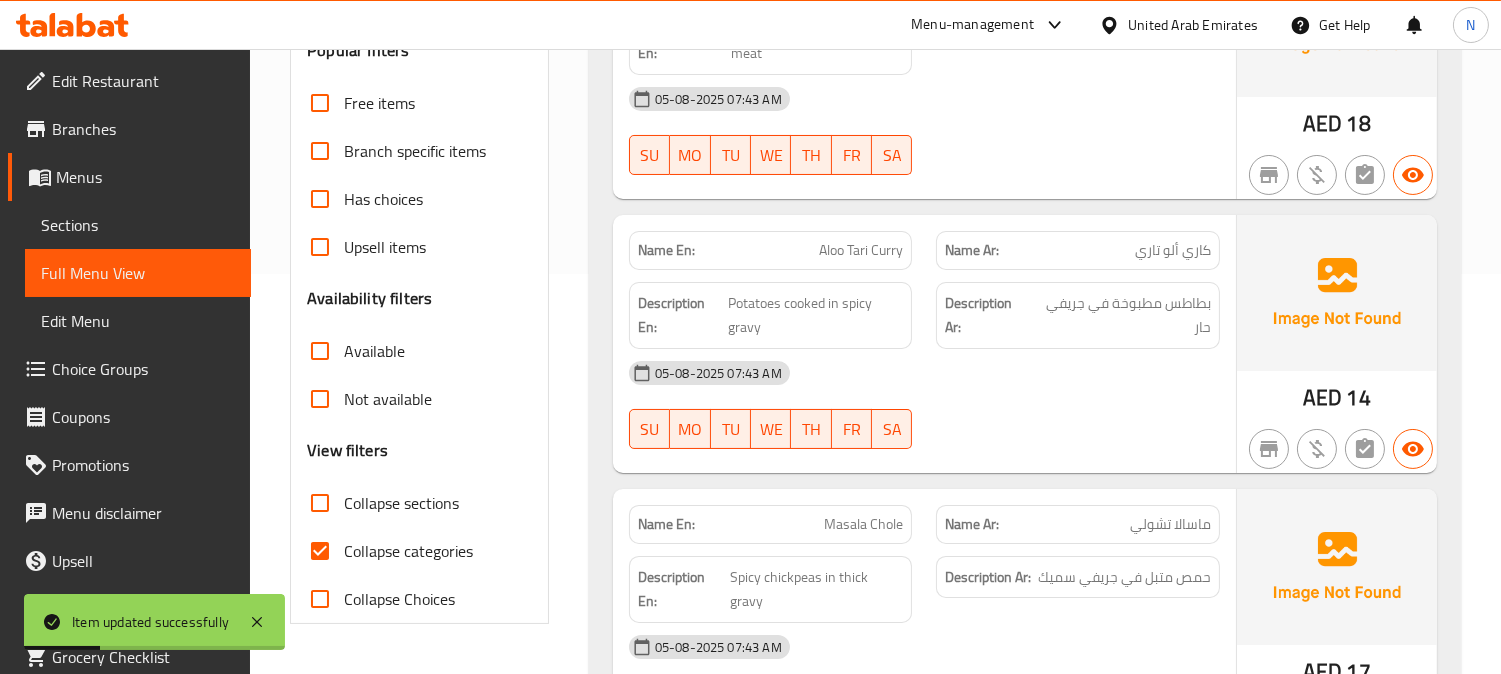 click on "Collapse categories" at bounding box center (320, 551) 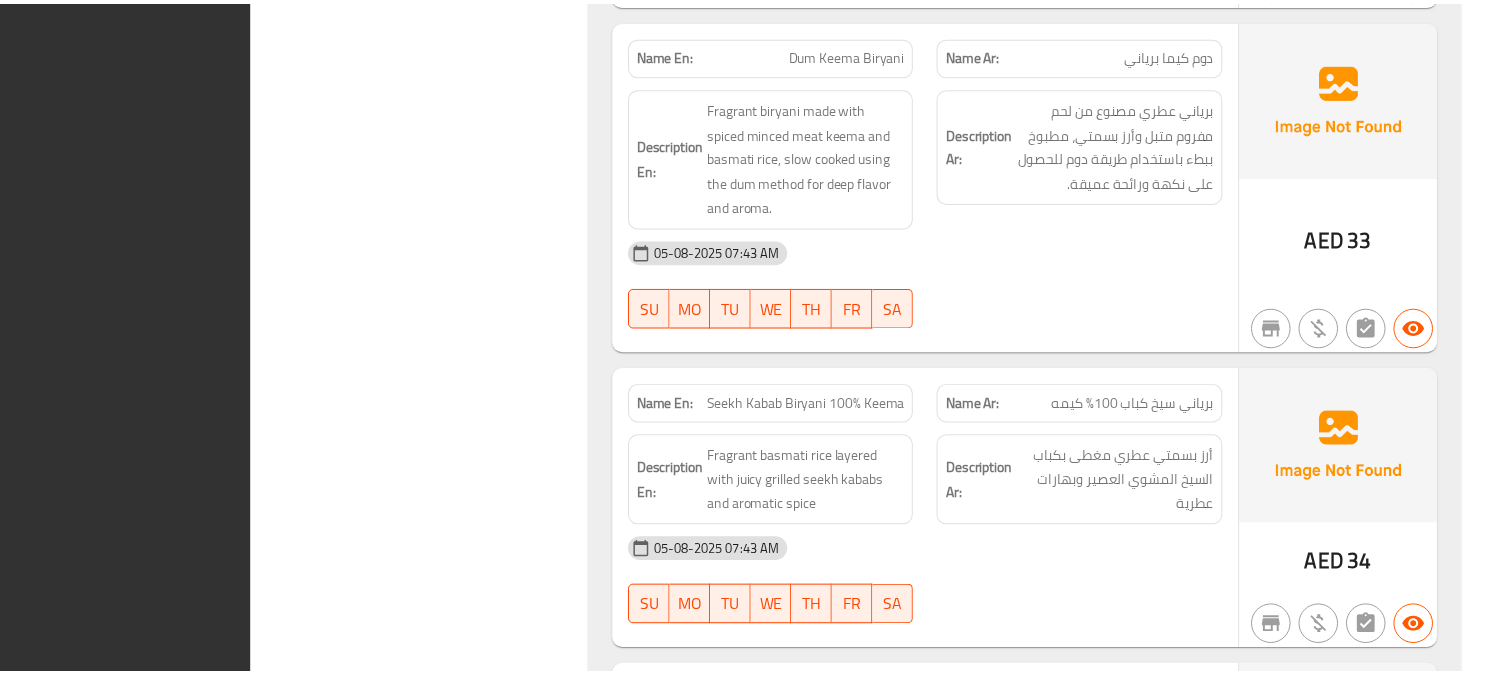 scroll, scrollTop: 13055, scrollLeft: 0, axis: vertical 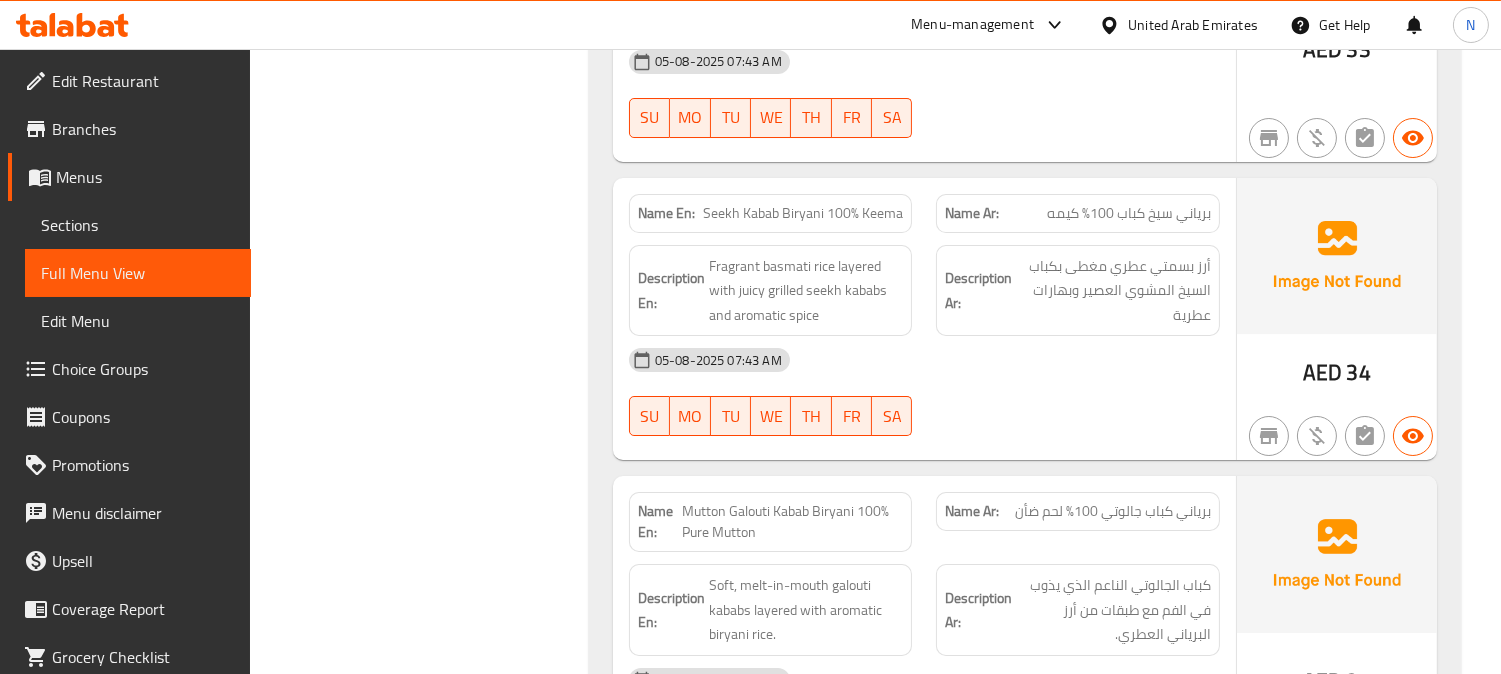 click on "United Arab Emirates" at bounding box center [1193, 25] 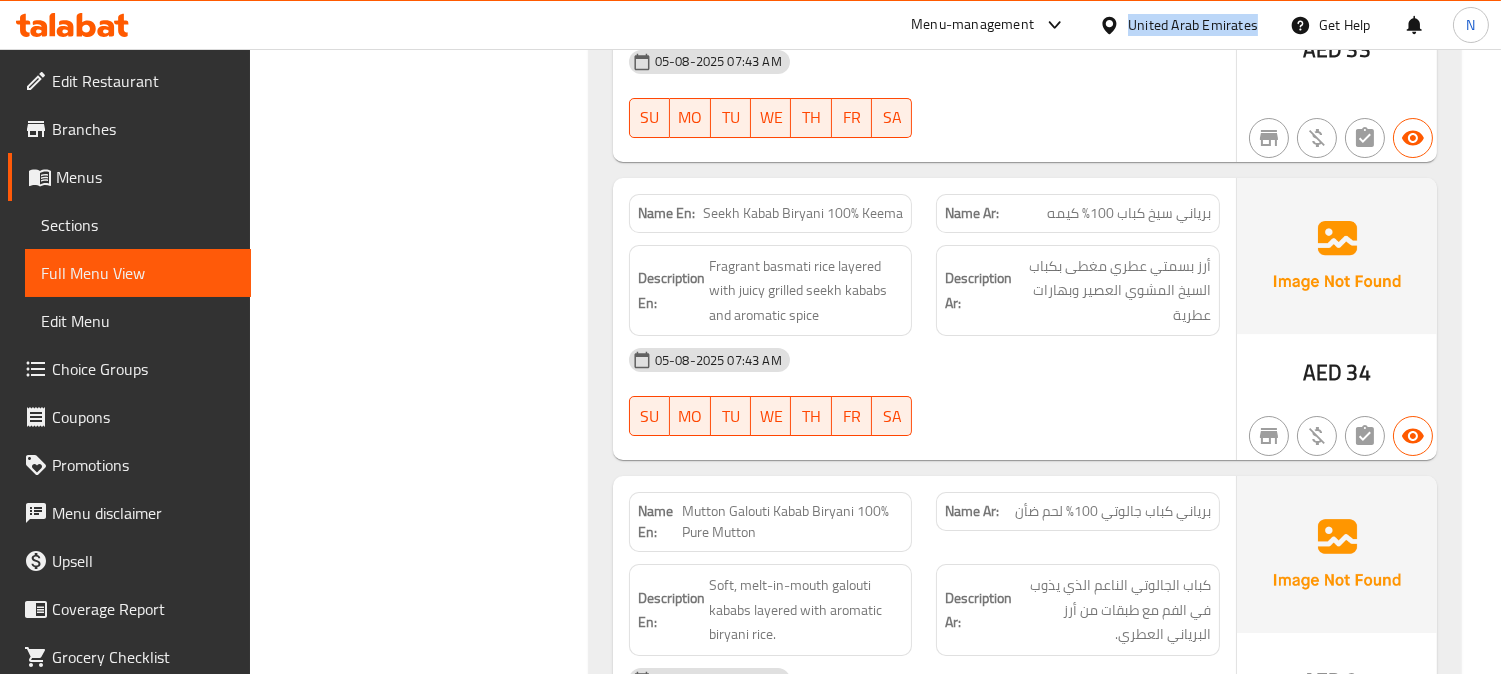 scroll, scrollTop: 11833, scrollLeft: 0, axis: vertical 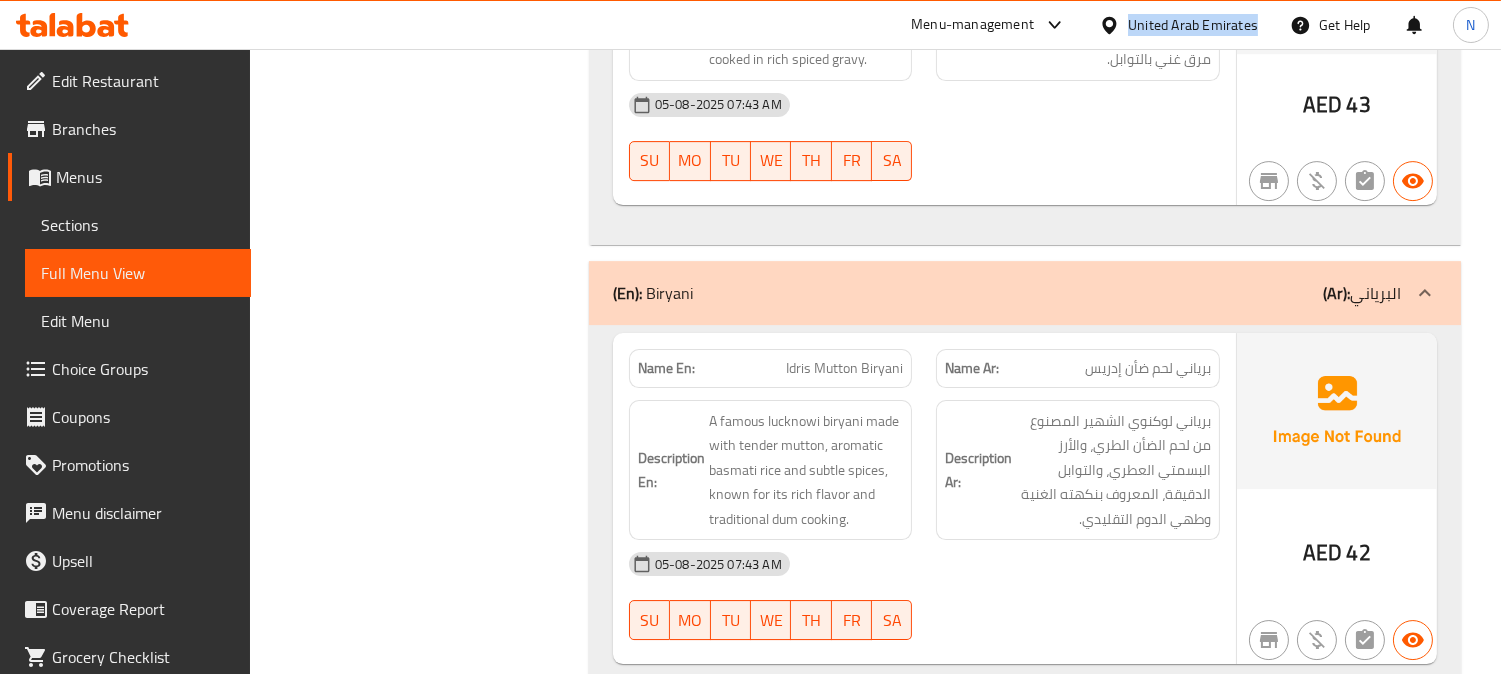 click on "United Arab Emirates" at bounding box center (1193, 25) 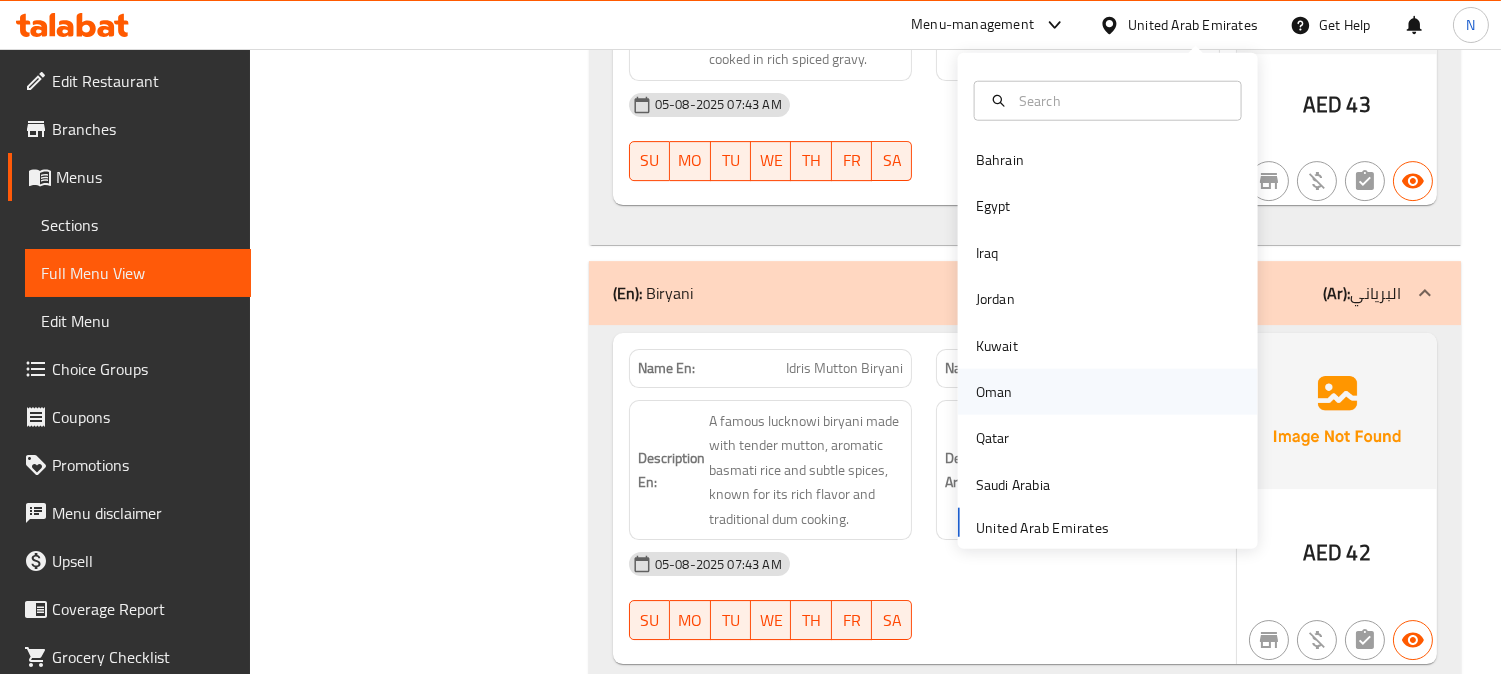 click on "Oman" at bounding box center (994, 392) 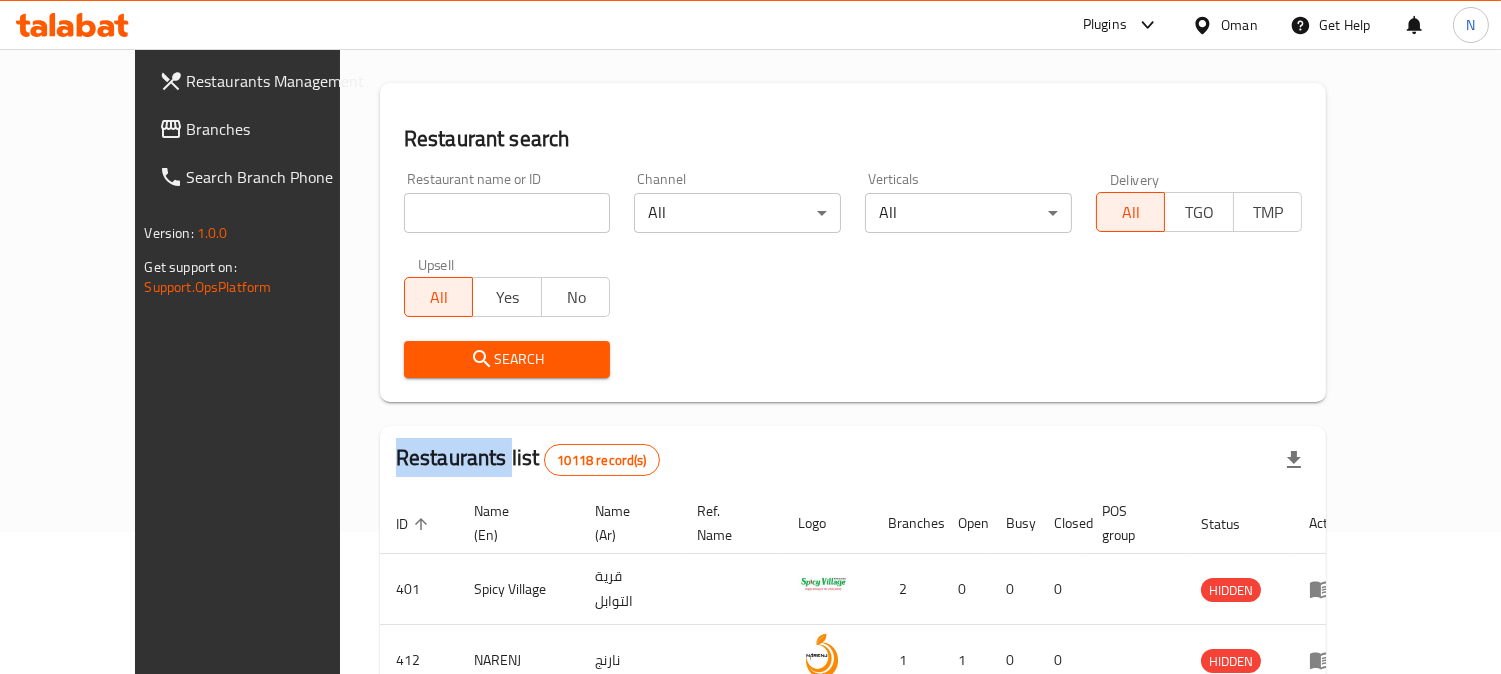 scroll, scrollTop: 821, scrollLeft: 0, axis: vertical 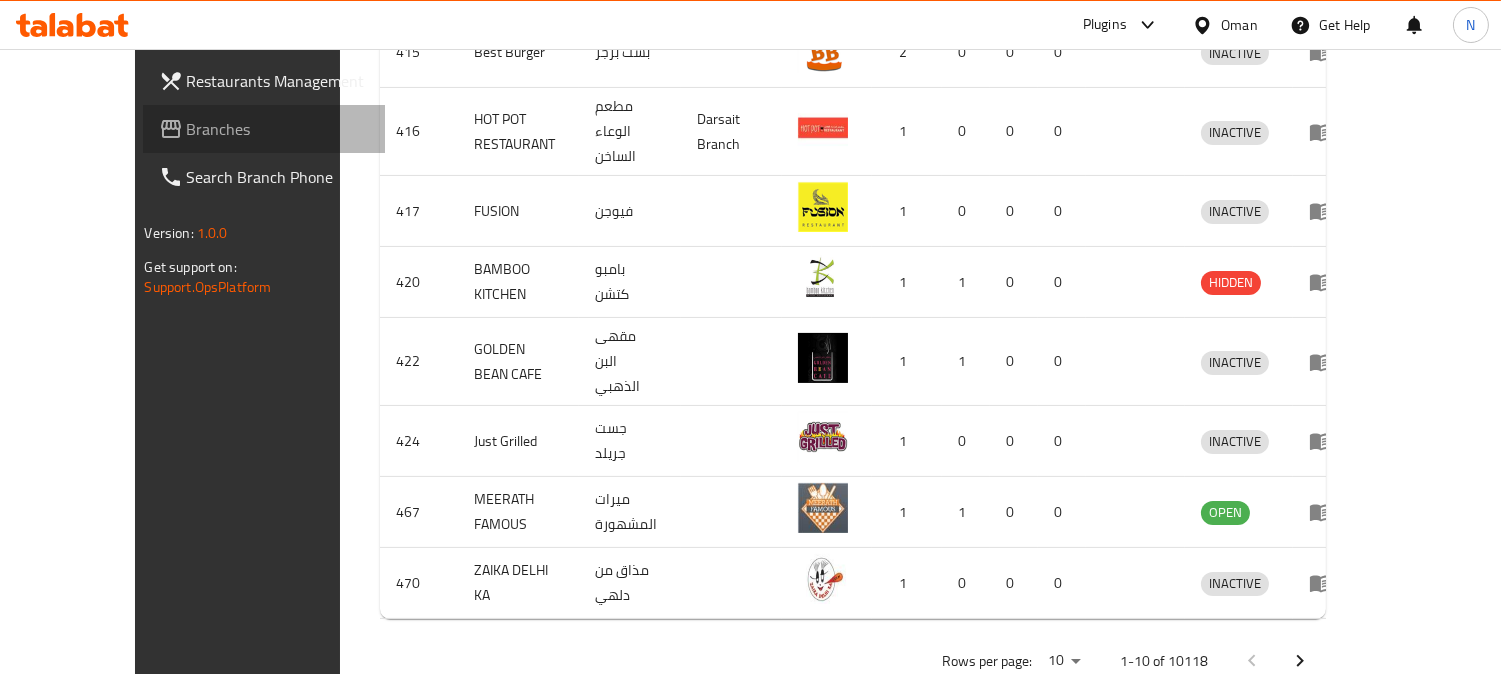 click on "Branches" at bounding box center [278, 129] 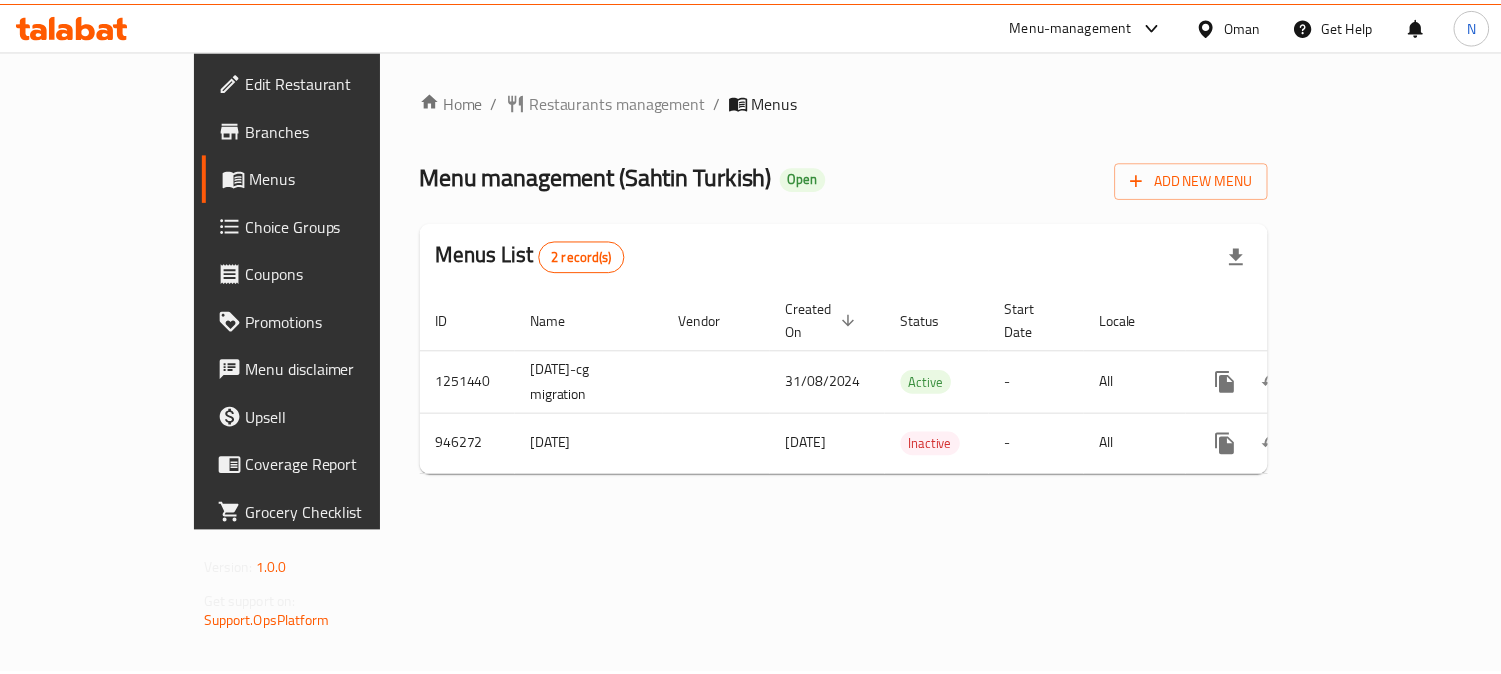 scroll, scrollTop: 0, scrollLeft: 0, axis: both 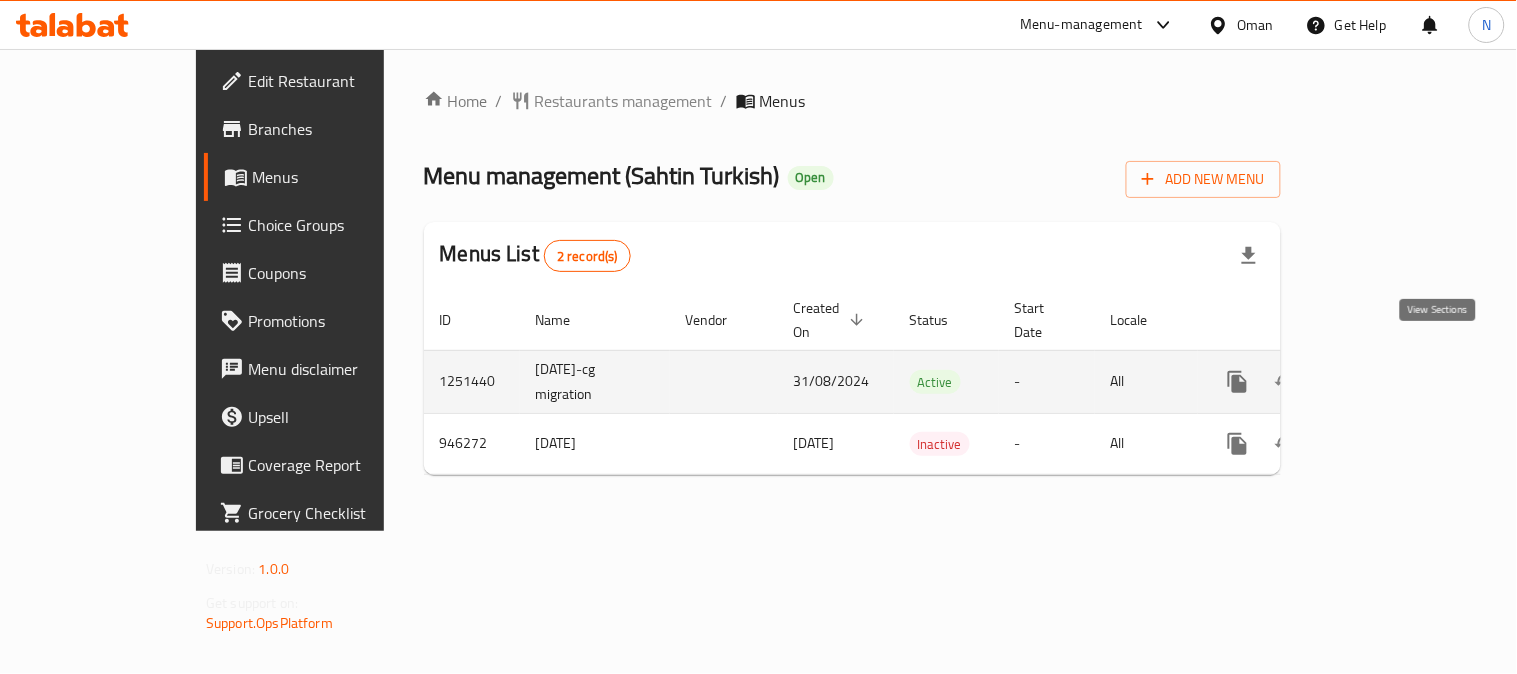 click 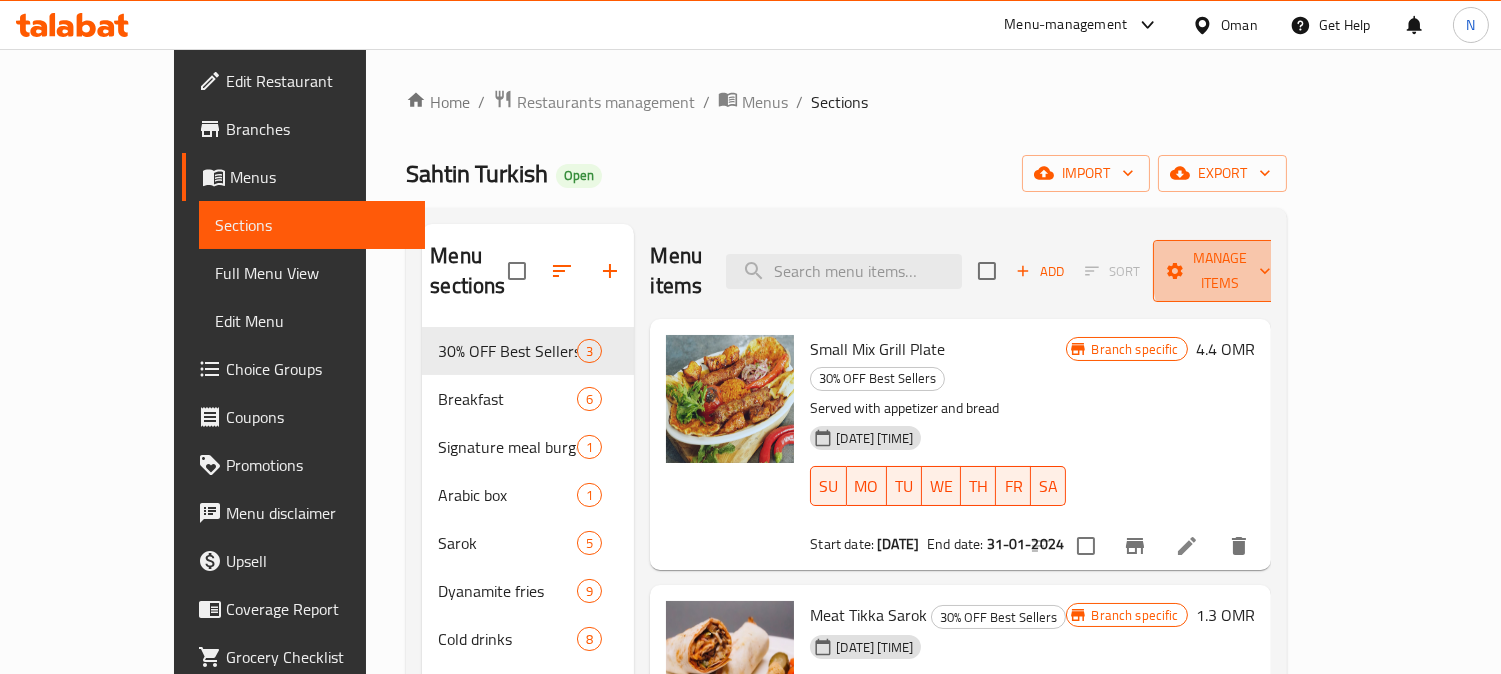 click on "Manage items" at bounding box center [1220, 271] 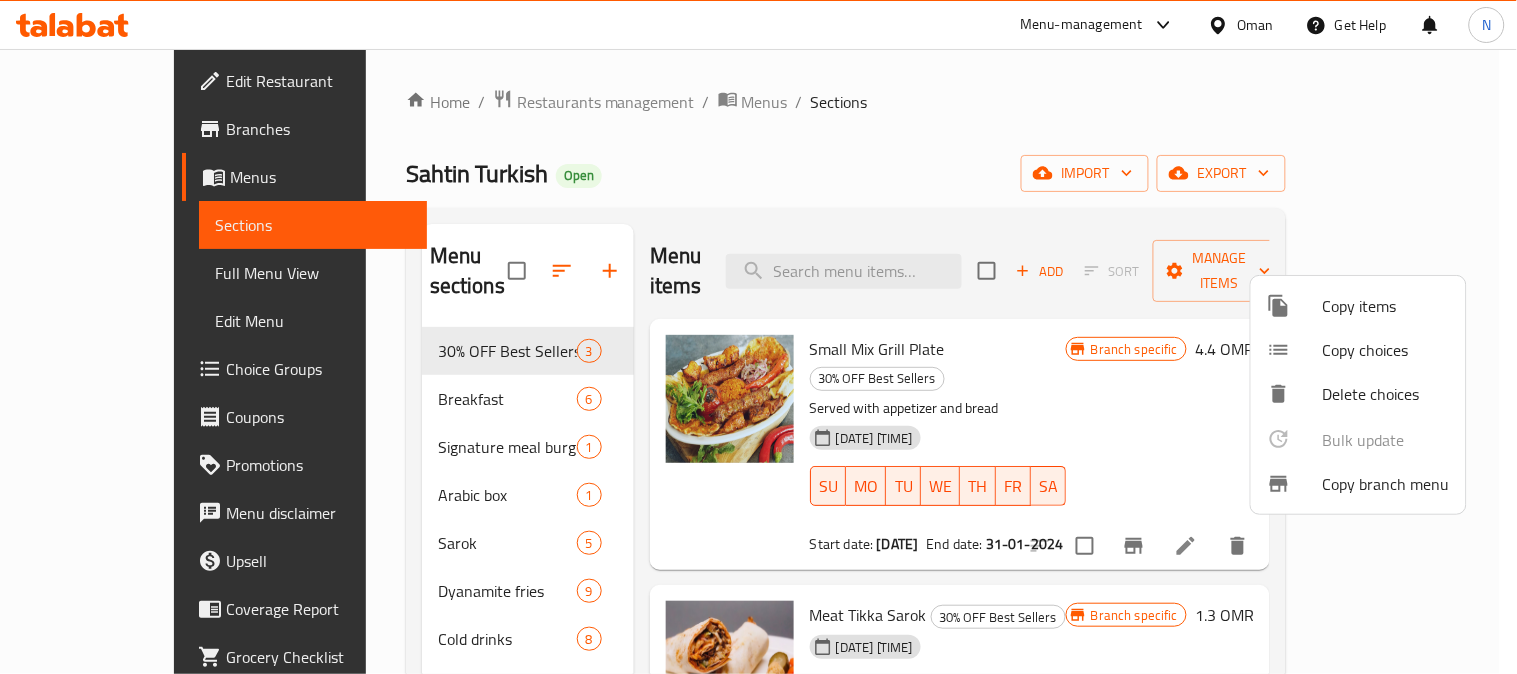 click on "Copy branch menu" at bounding box center (1386, 484) 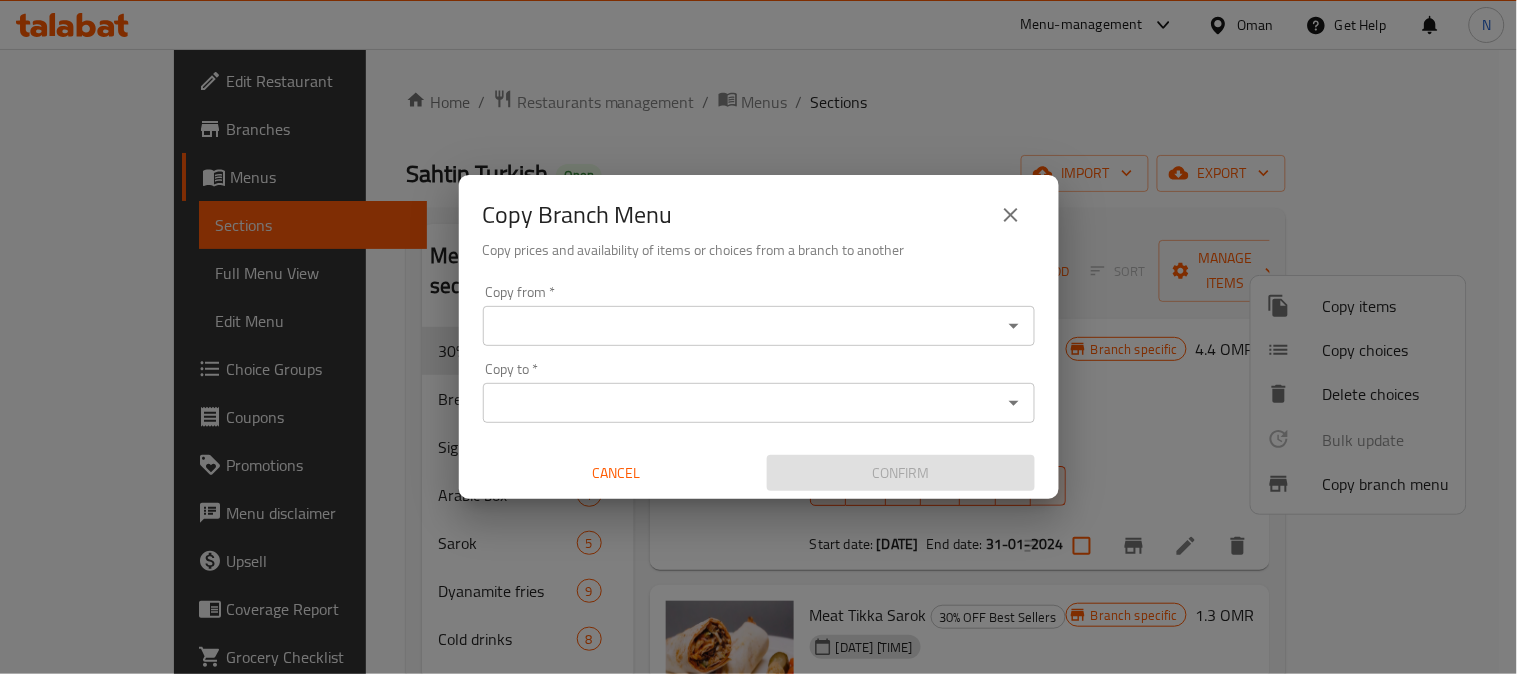 click on "Copy from   *" at bounding box center [742, 326] 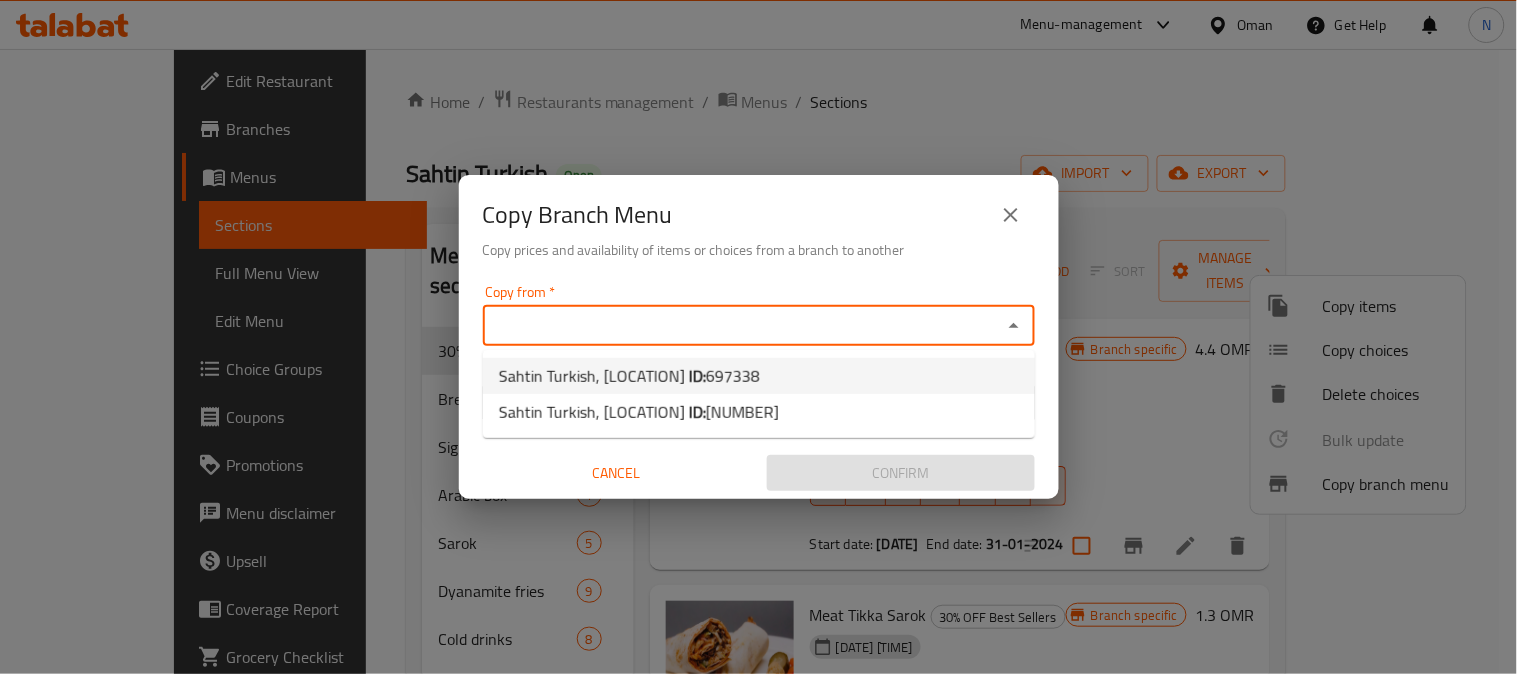 click on "Sahtin Turkish, [LOCATION]   ID: [NUMBER]" at bounding box center [759, 376] 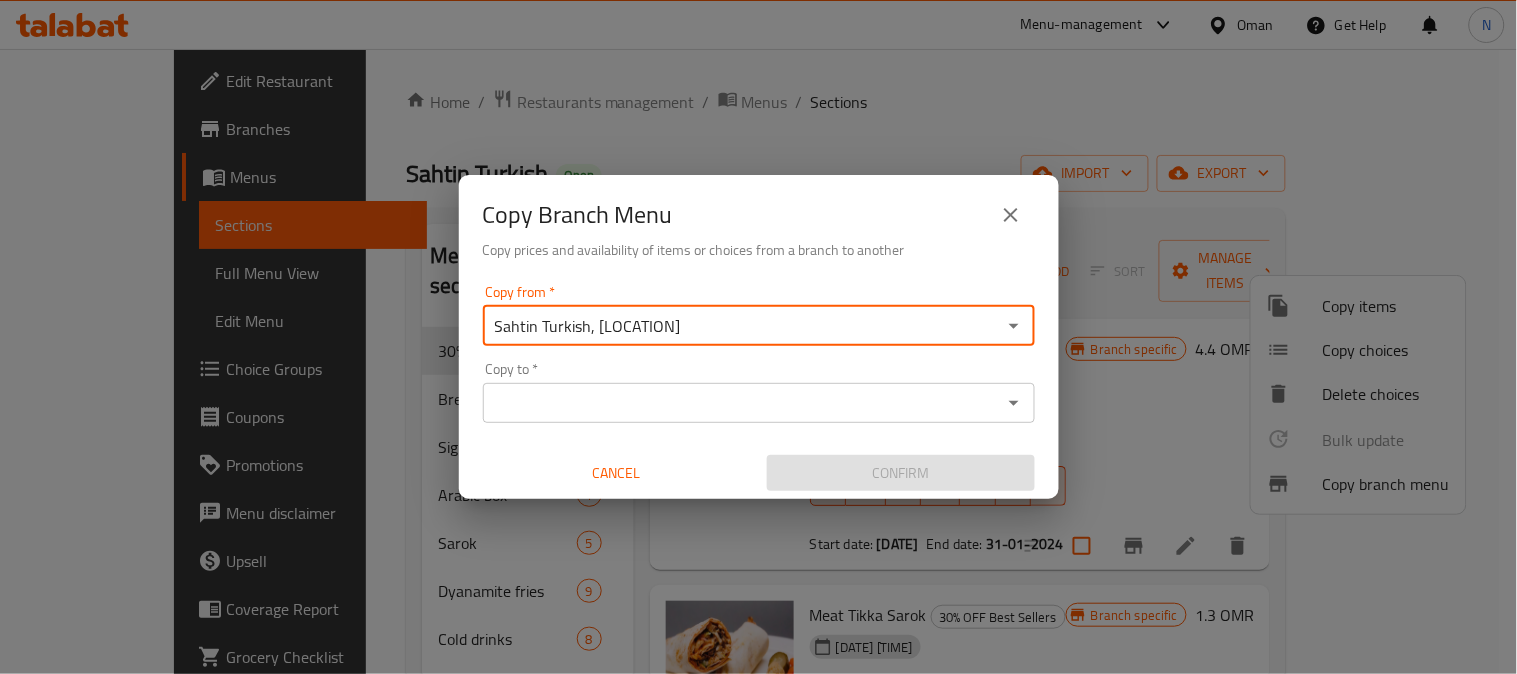click on "Copy to   *" at bounding box center [742, 403] 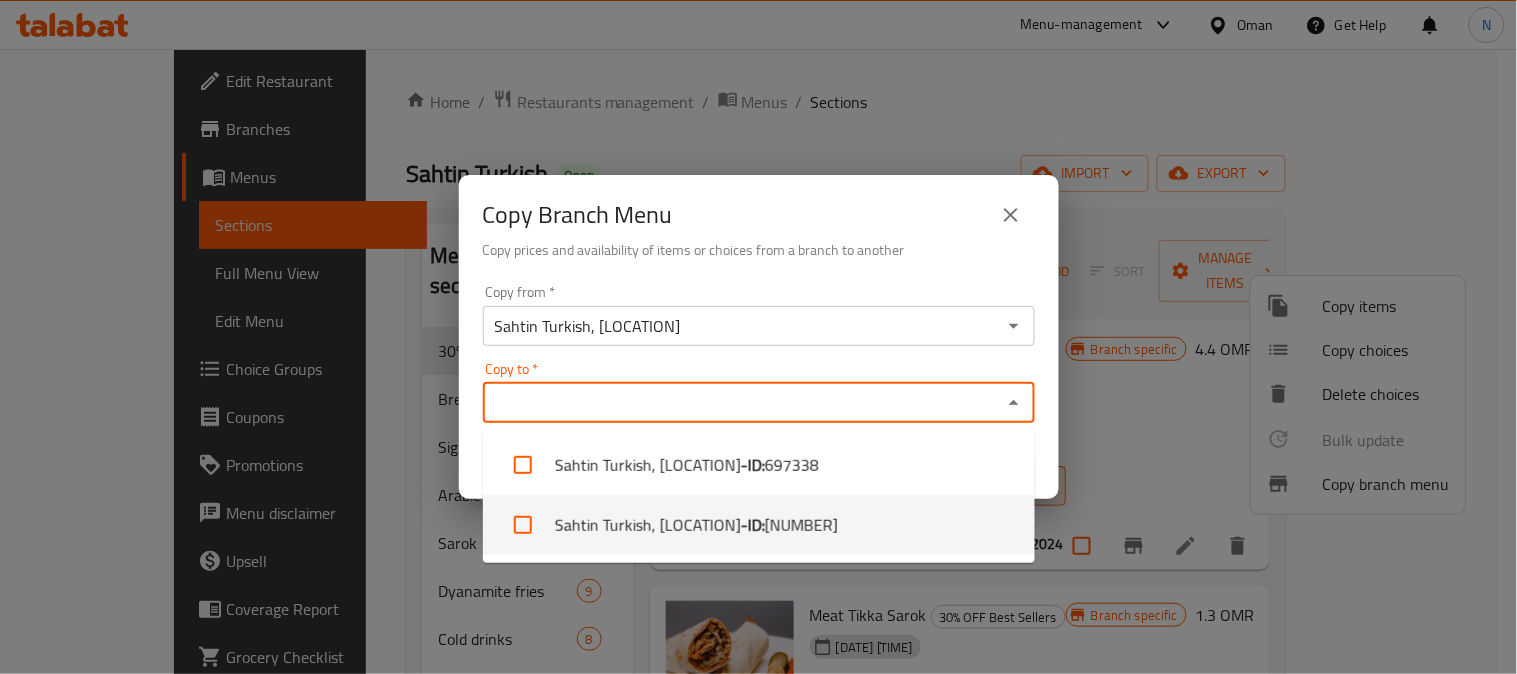 click on "Sahtin Turkish, [LOCATION]    -   ID: [NUMBER]" at bounding box center (759, 525) 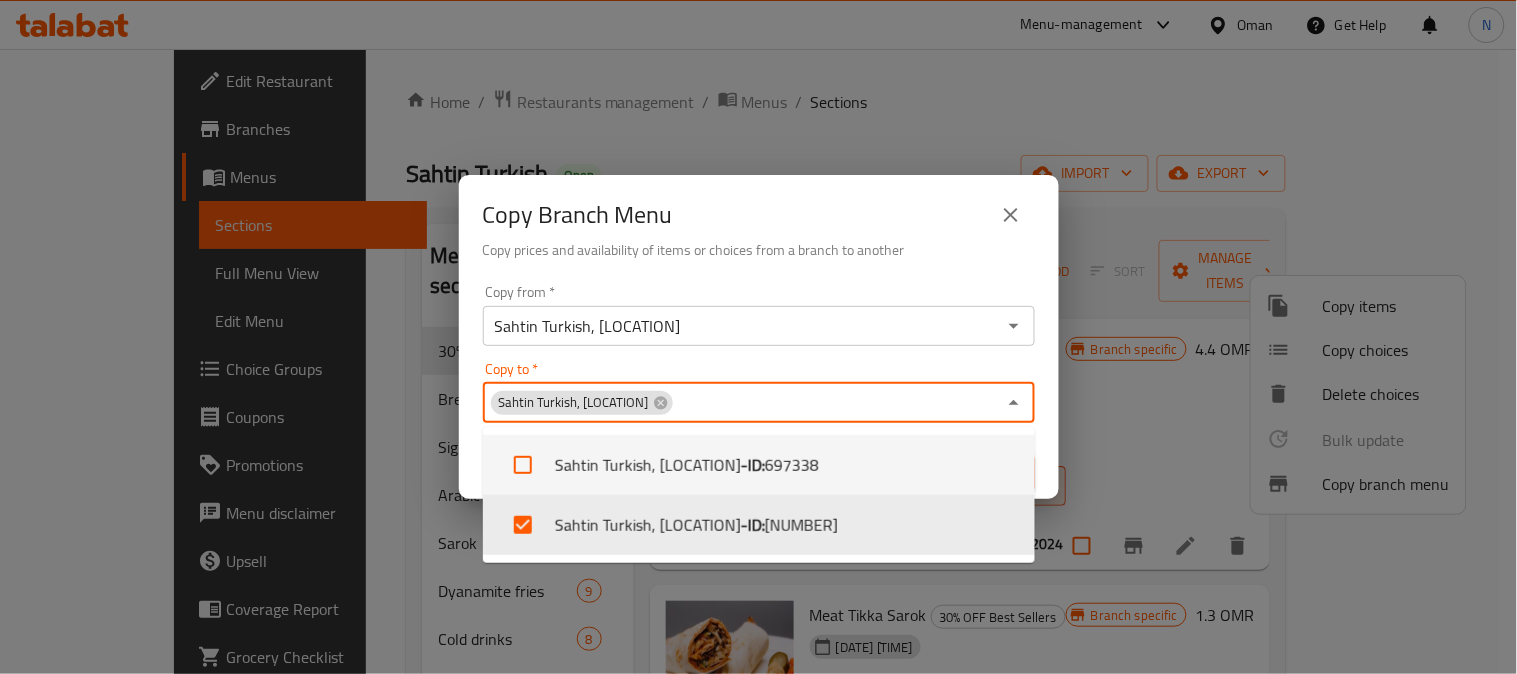 click on "Copy Branch Menu Copy prices and availability of items or choices from a branch to another" at bounding box center [759, 226] 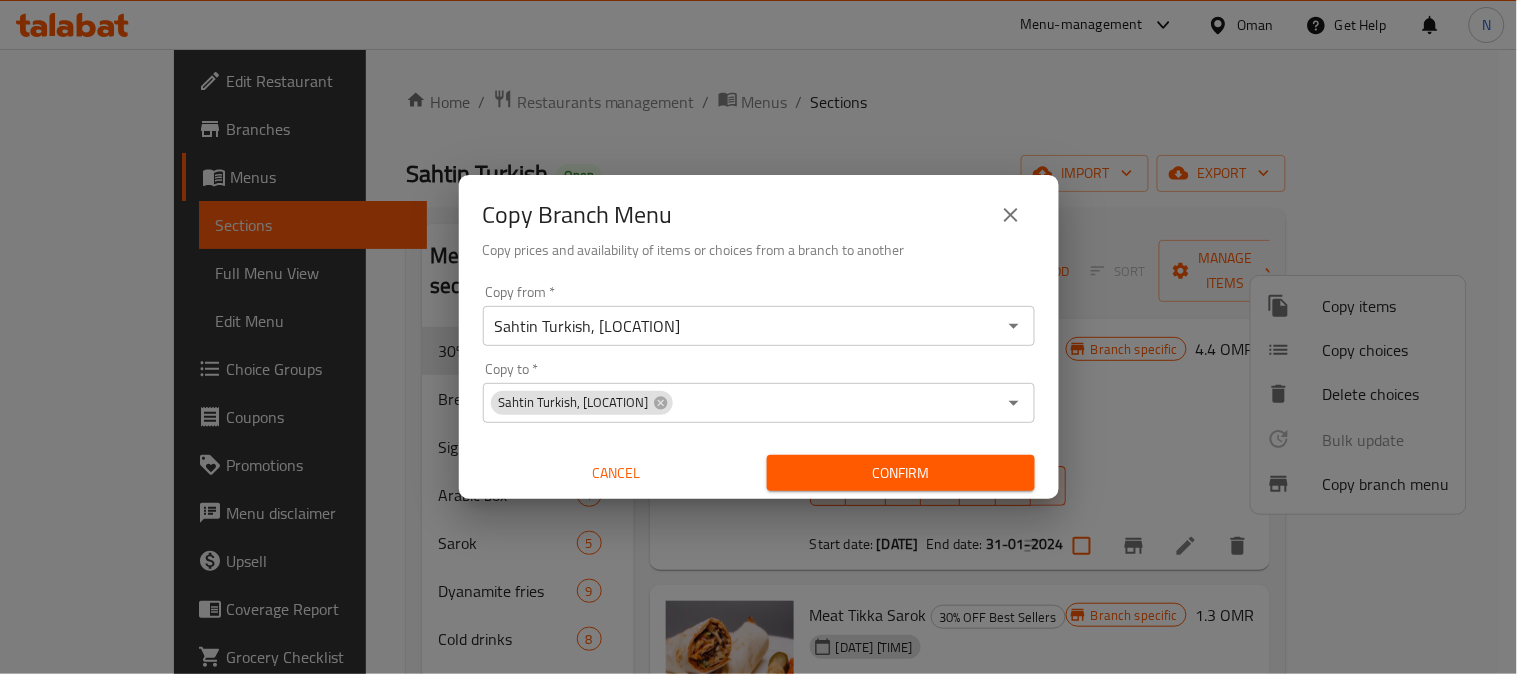 click on "Confirm" at bounding box center (901, 473) 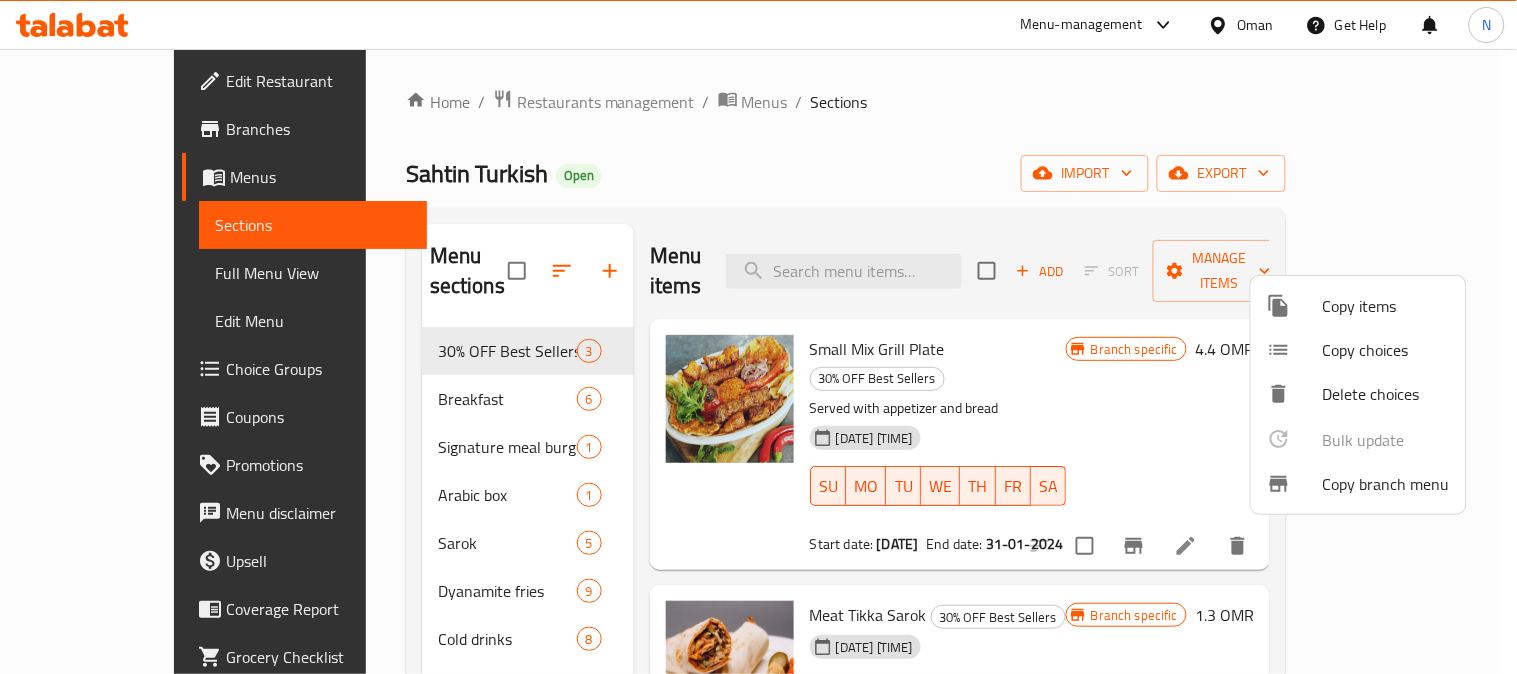 click at bounding box center (758, 337) 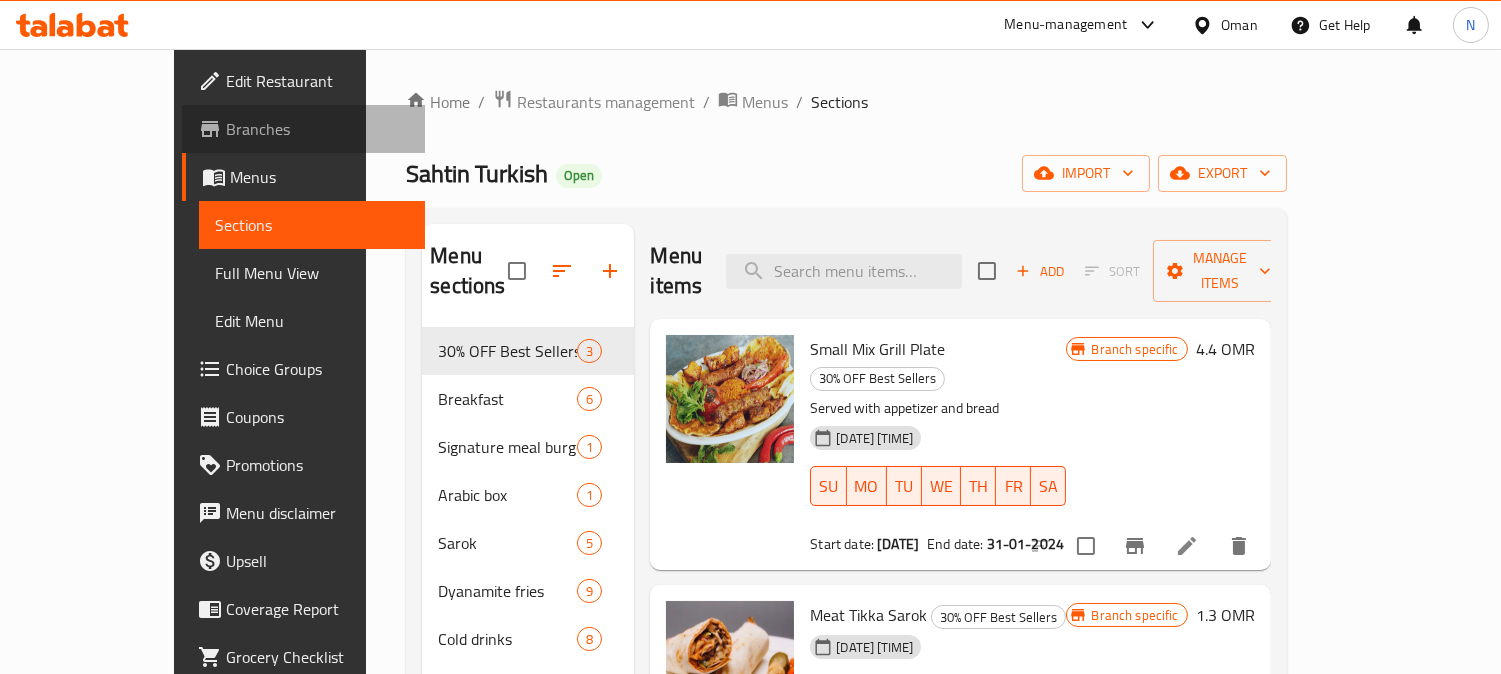 click on "Branches" at bounding box center (303, 129) 